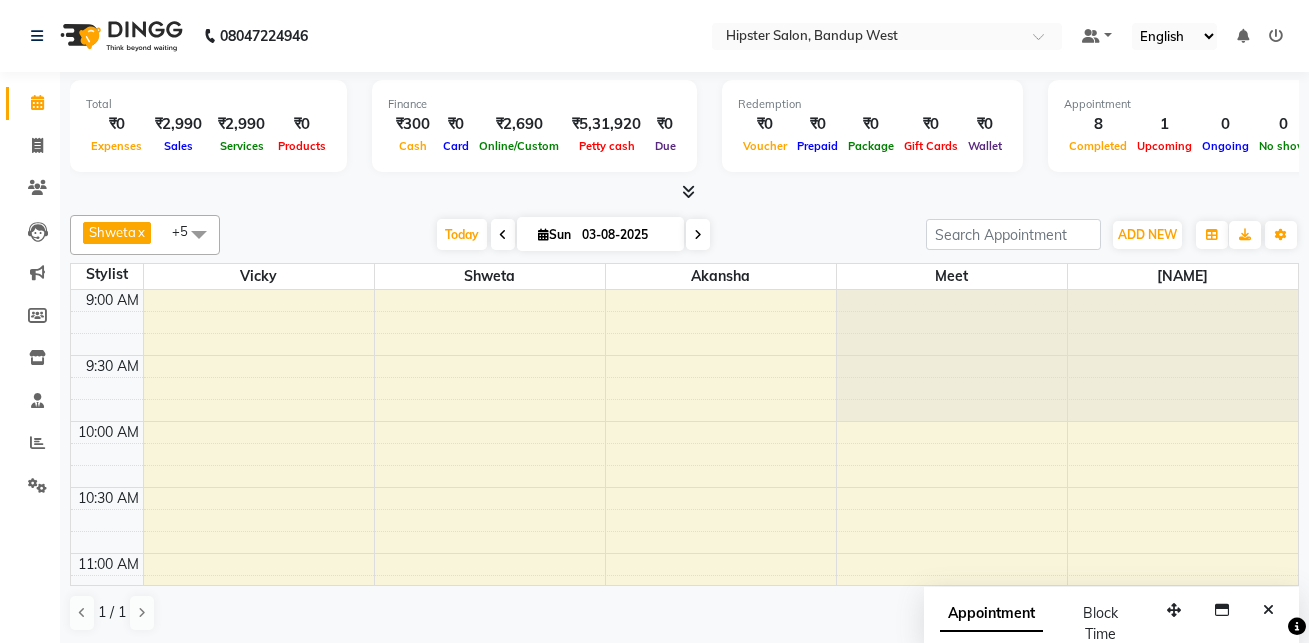 scroll, scrollTop: 0, scrollLeft: 0, axis: both 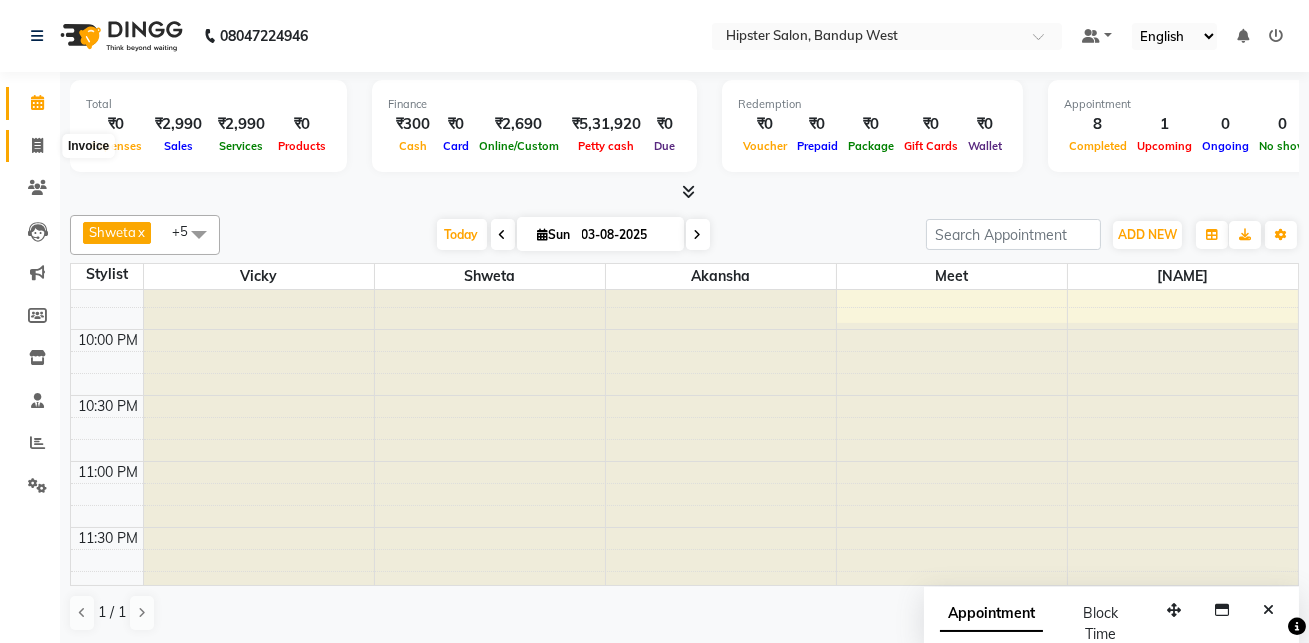 click 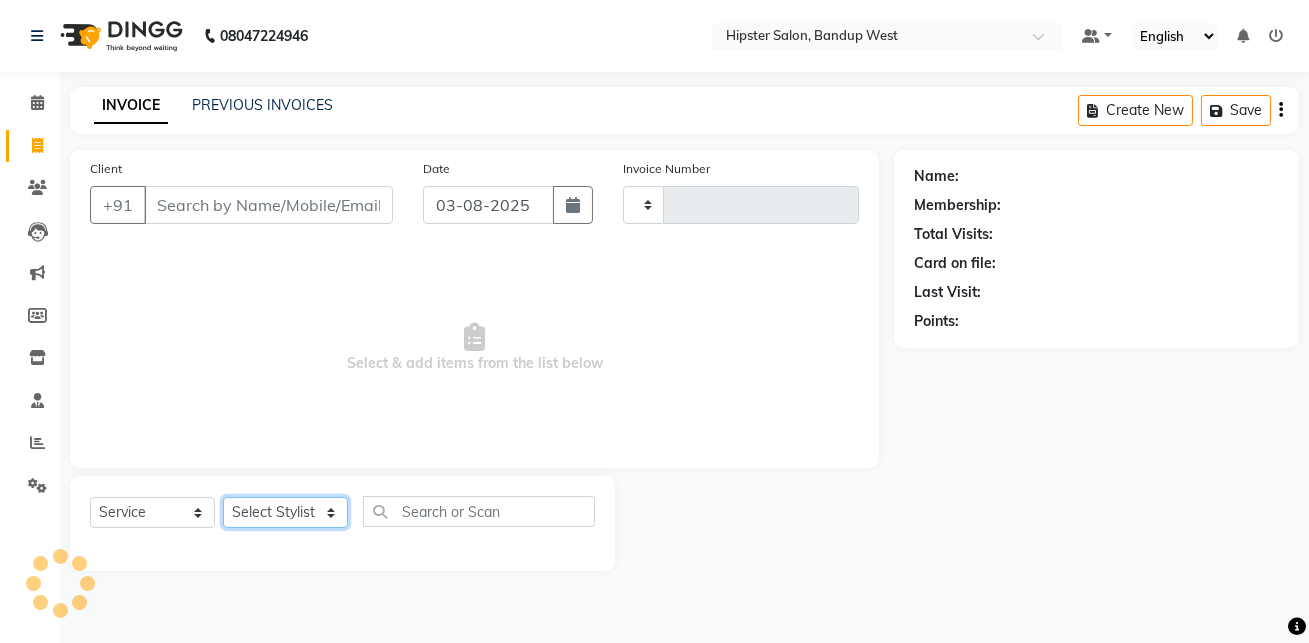 click on "Select Stylist" 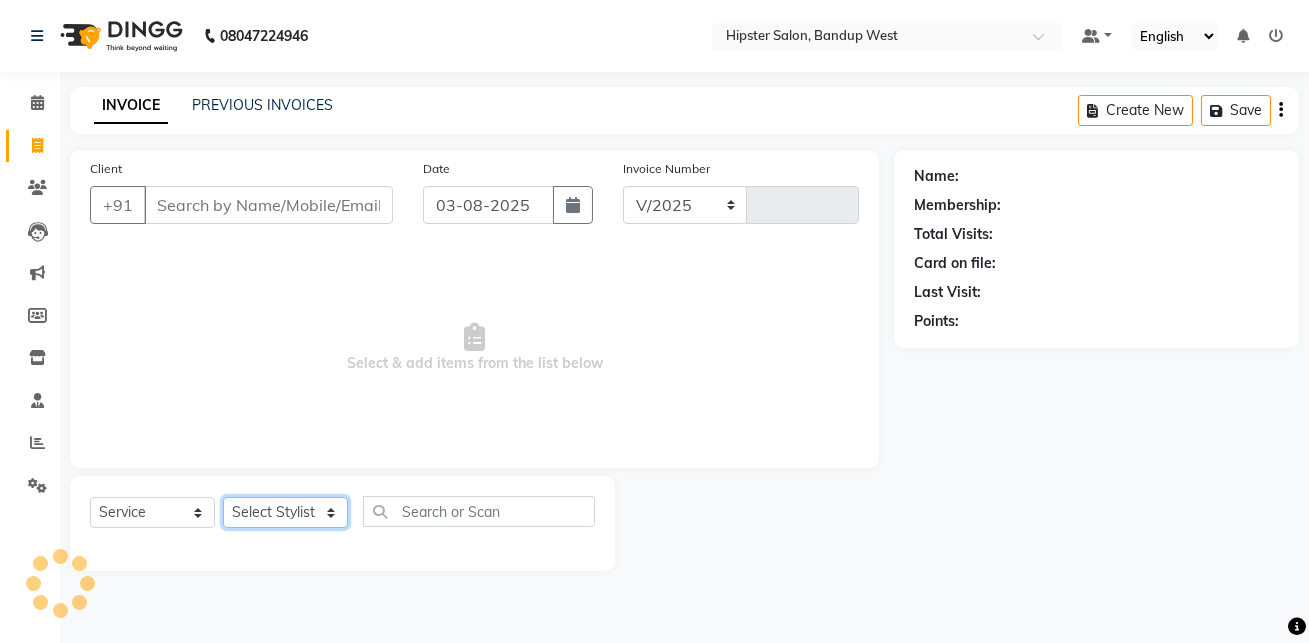select on "6746" 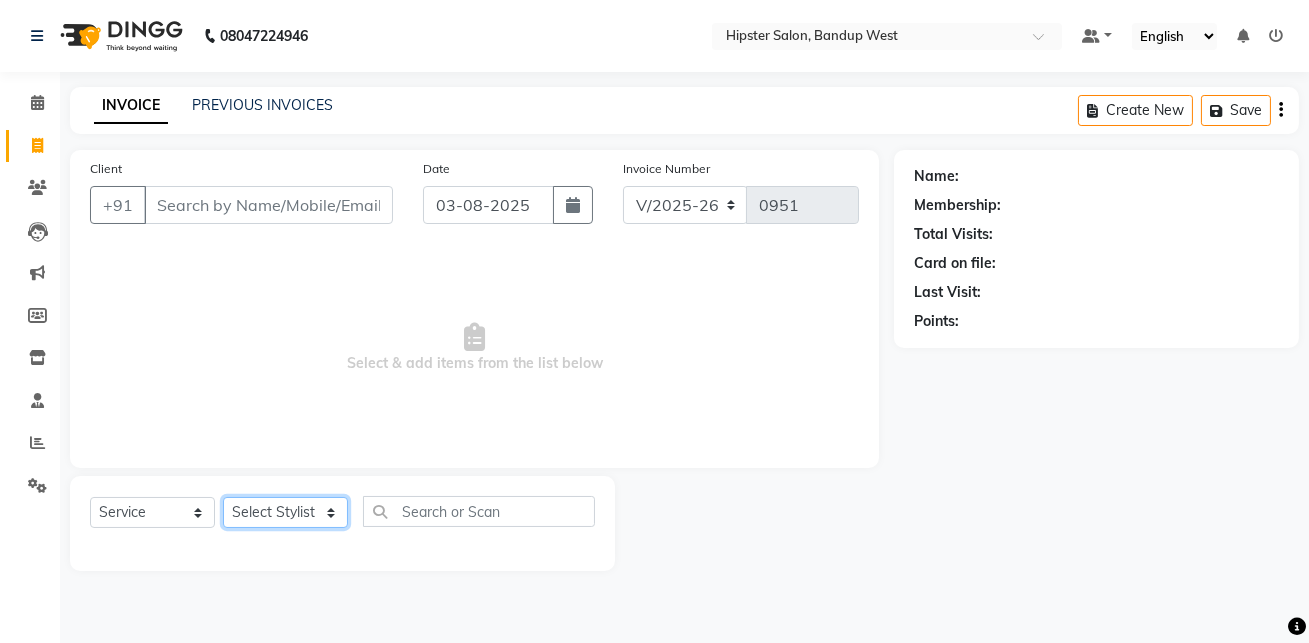 click on "Select Stylist [NAME] [NAME] [NAME] [NAME] [NAME] [NAME] [NAME] [NAME] [NAME] [NAME] [NAME] [NAME] [NAME] [NAME] [NAME] [NAME] [NAME] [NAME] [NAME] [NAME]" 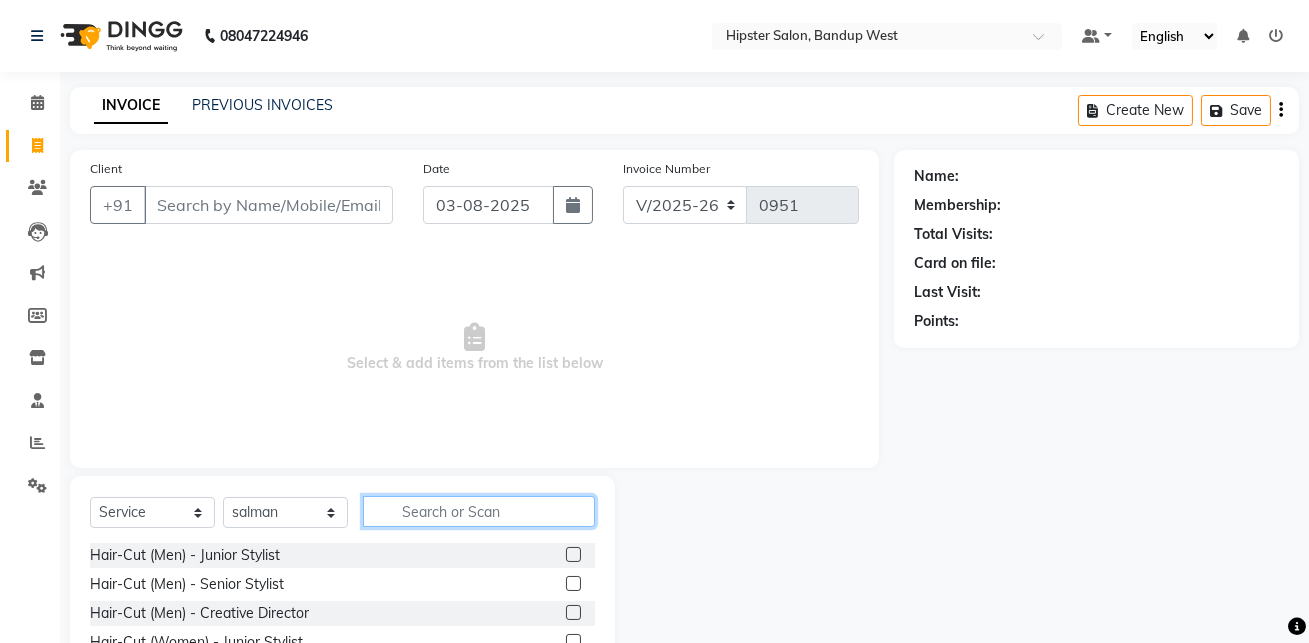 click 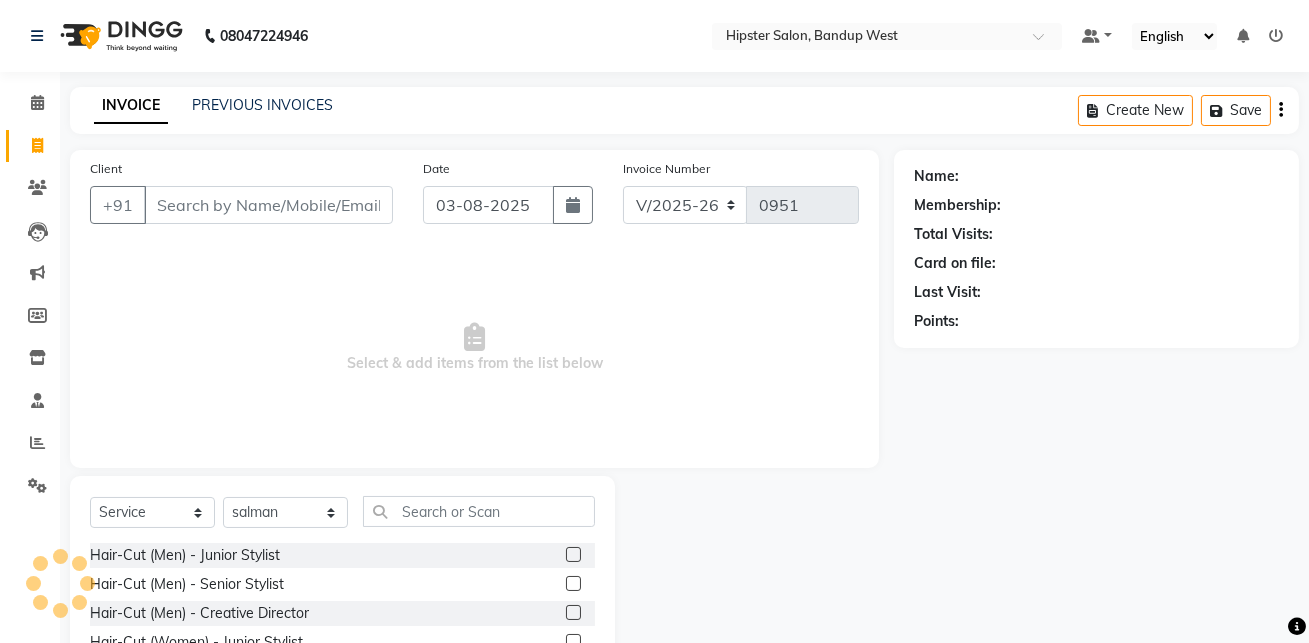 click 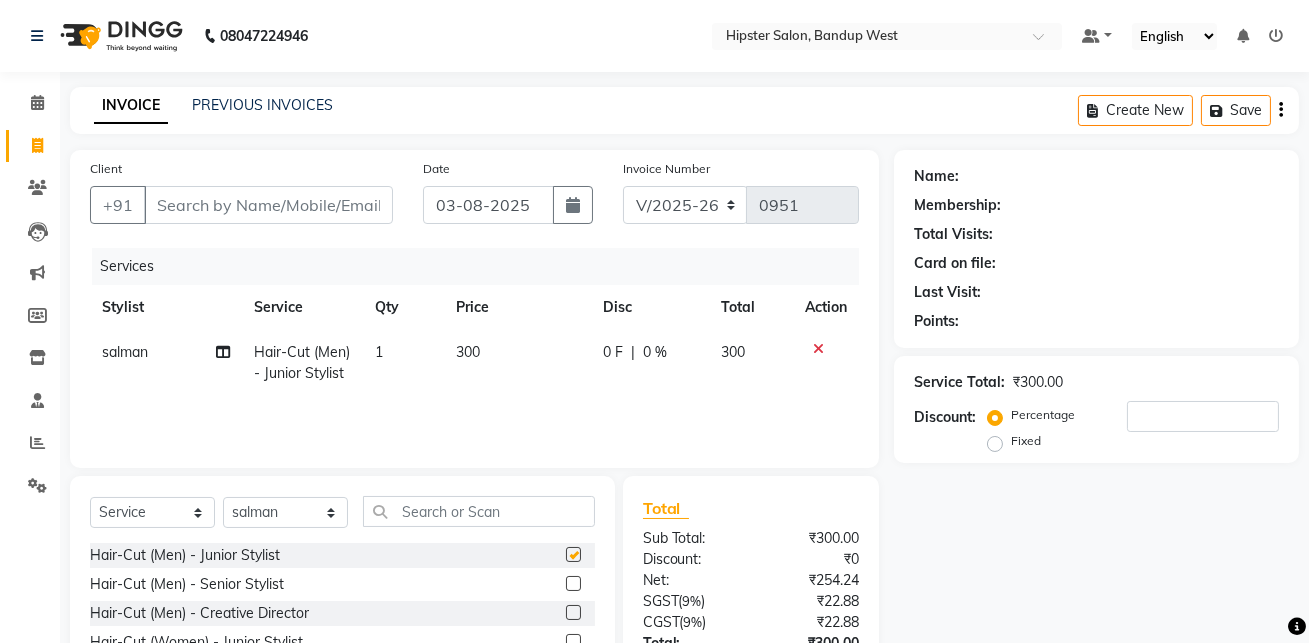 checkbox on "false" 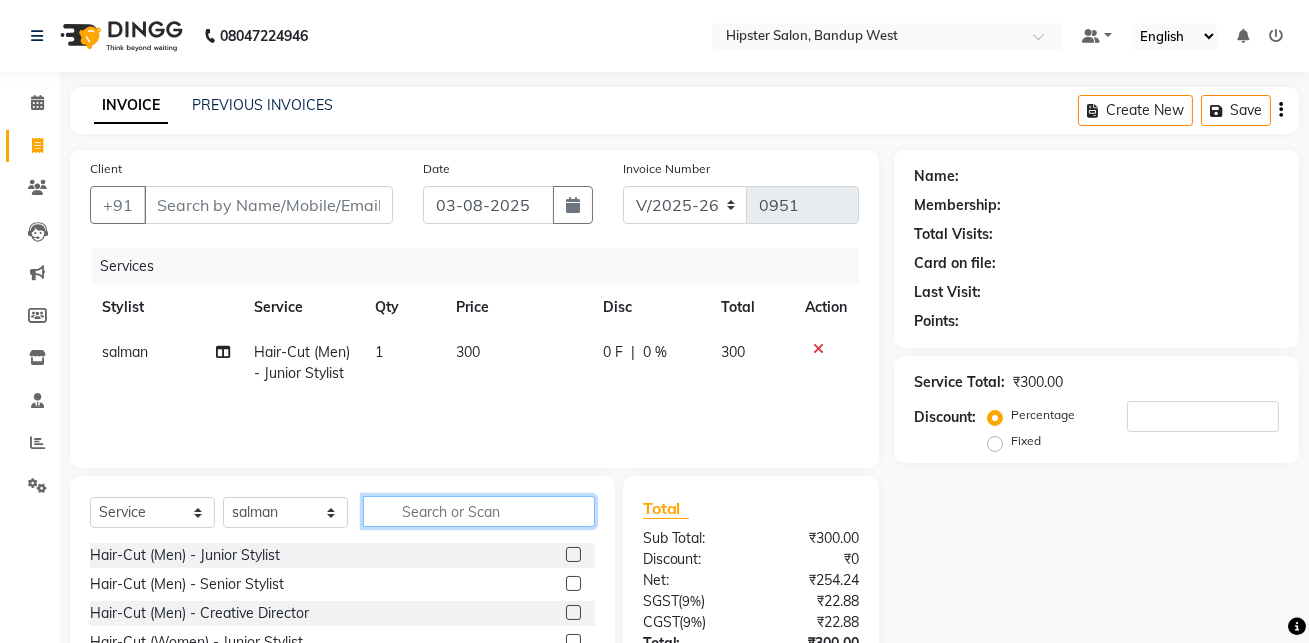 click 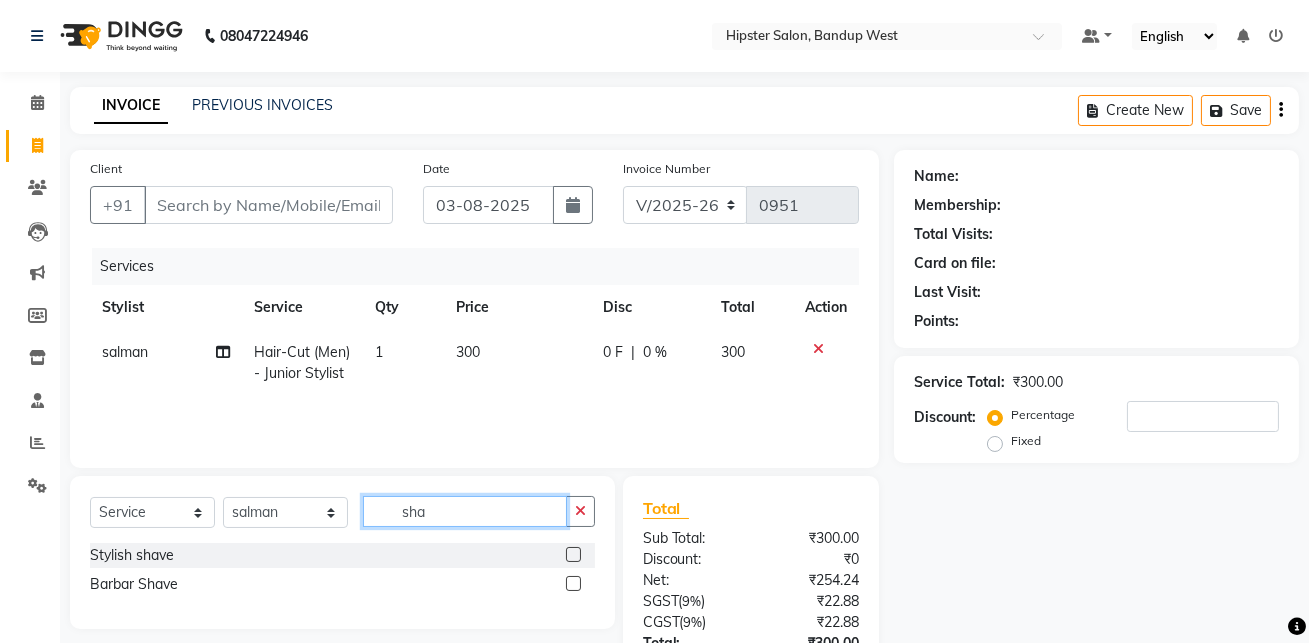 type on "sha" 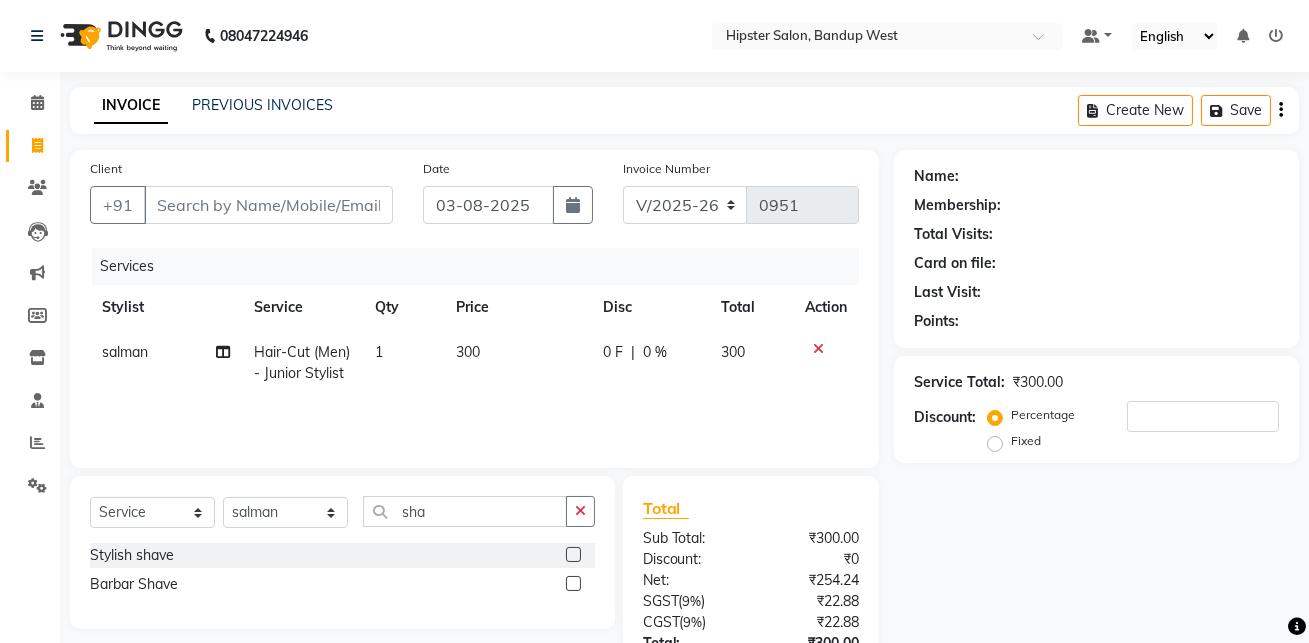 click 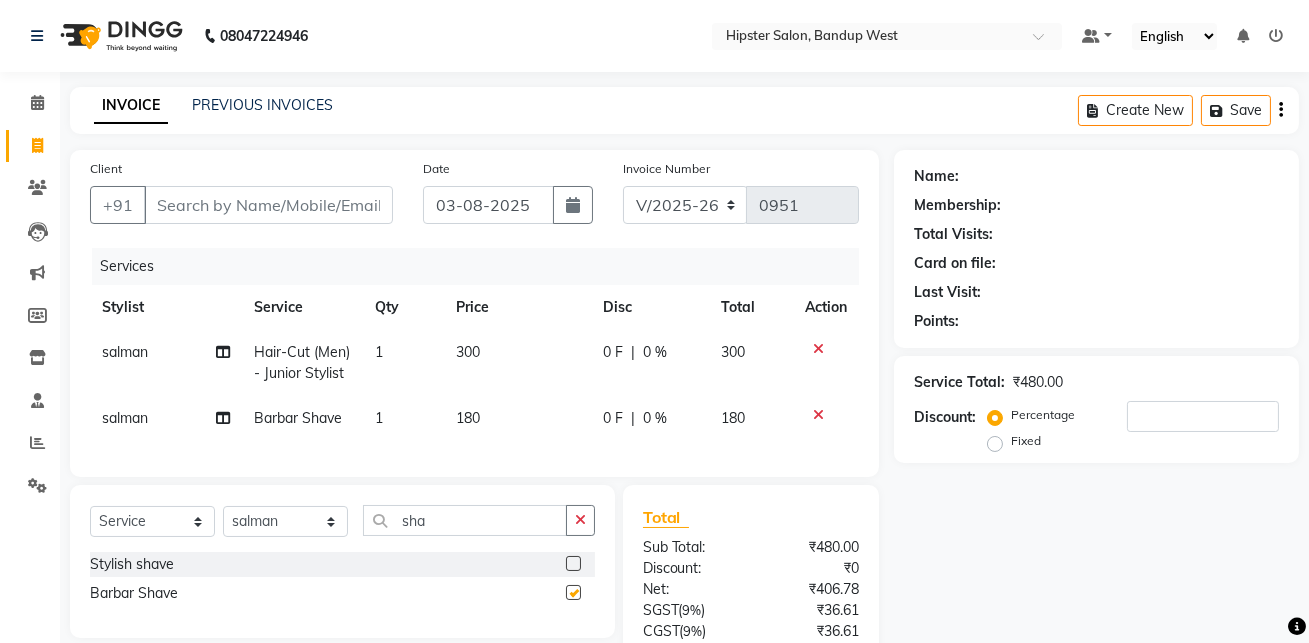checkbox on "false" 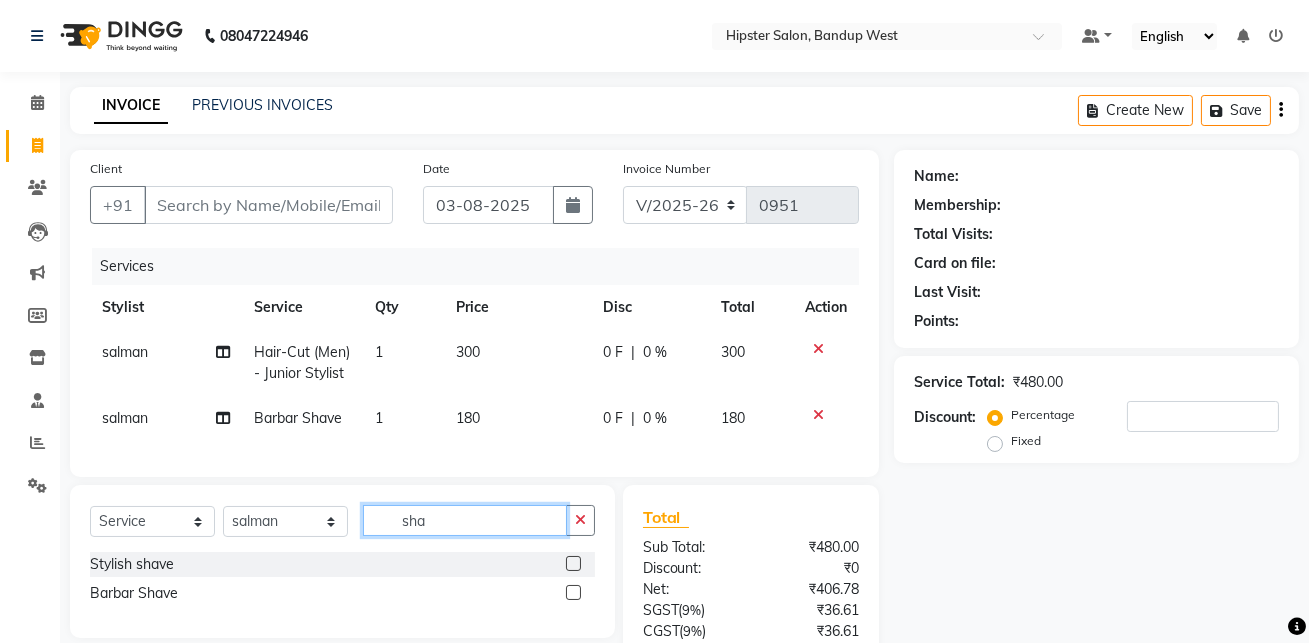 click on "sha" 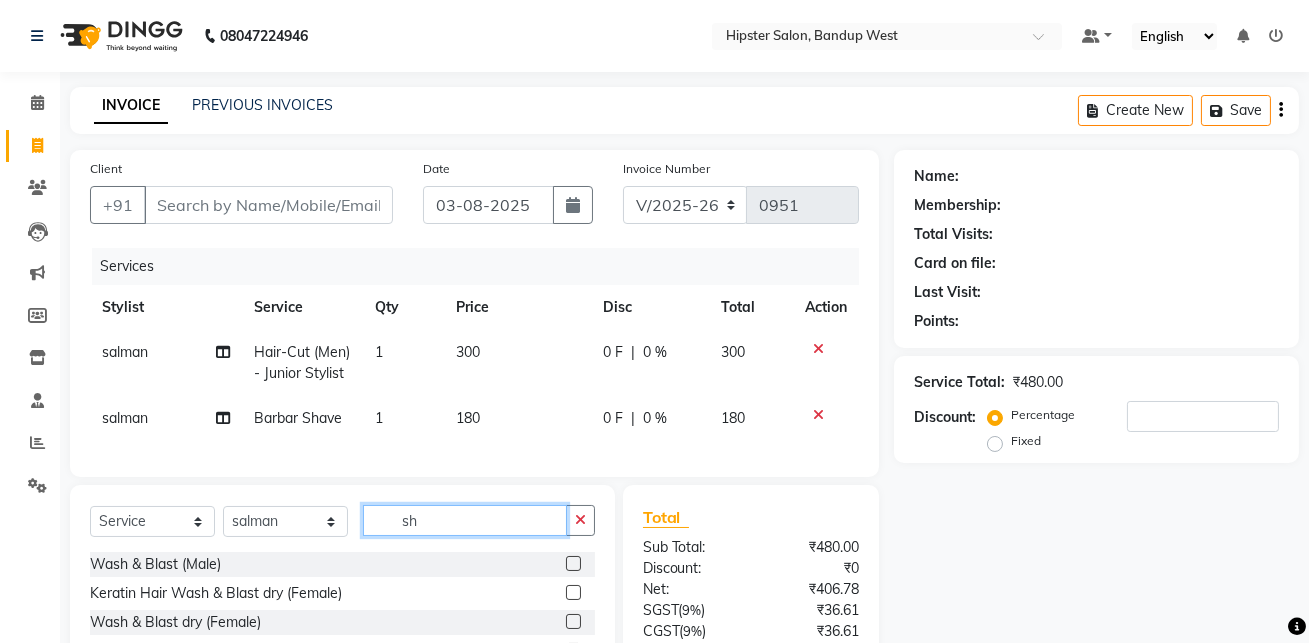type on "s" 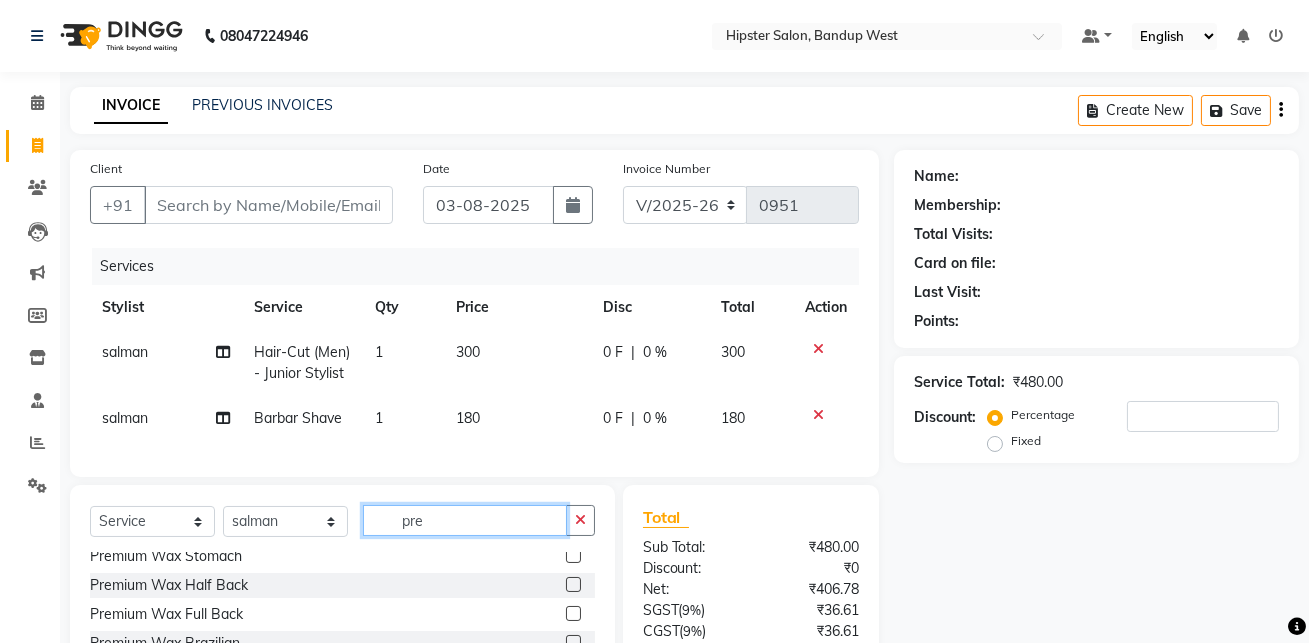 scroll, scrollTop: 360, scrollLeft: 0, axis: vertical 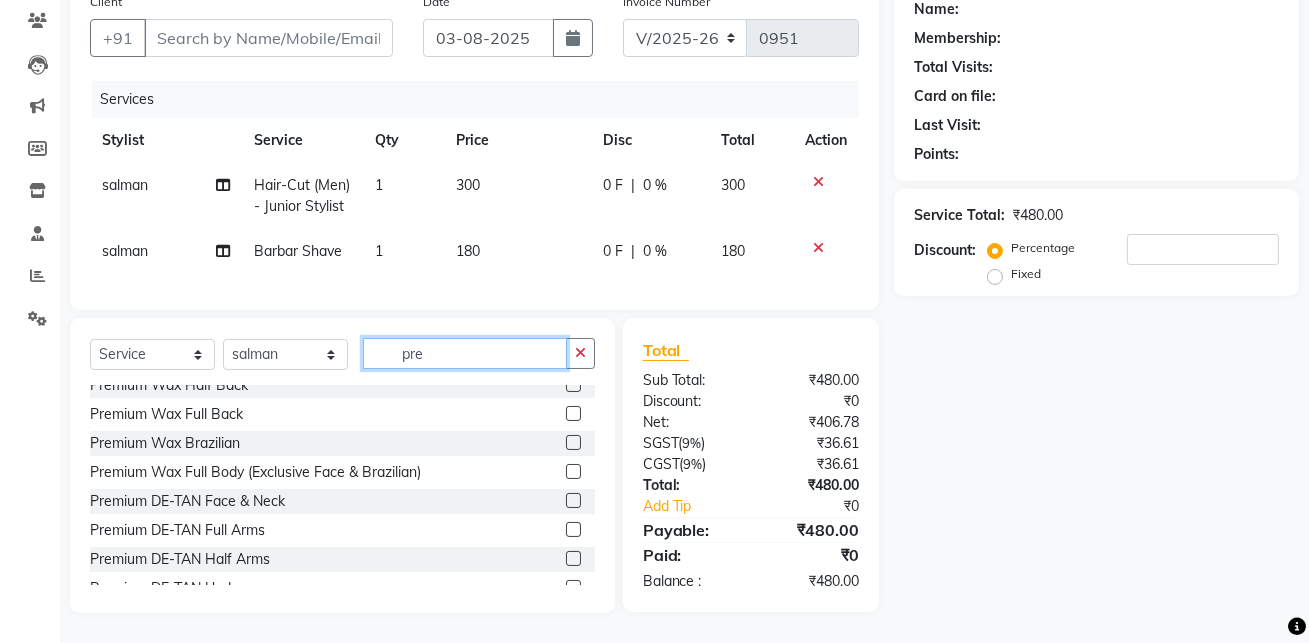 type on "pre" 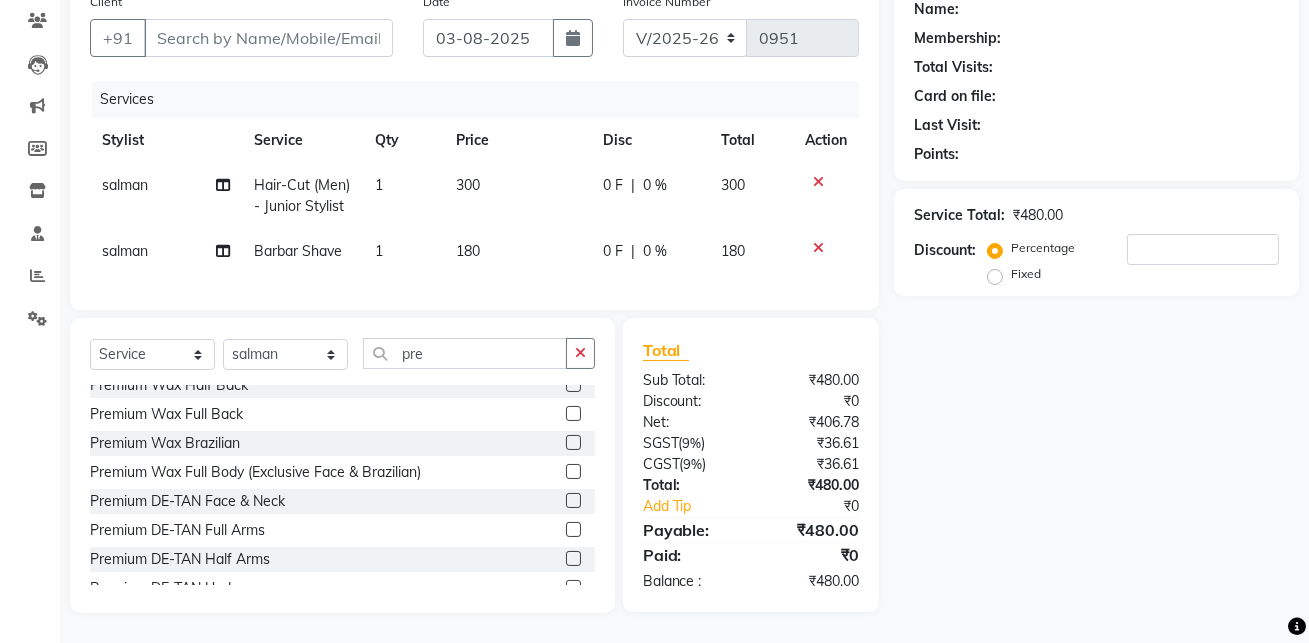 click 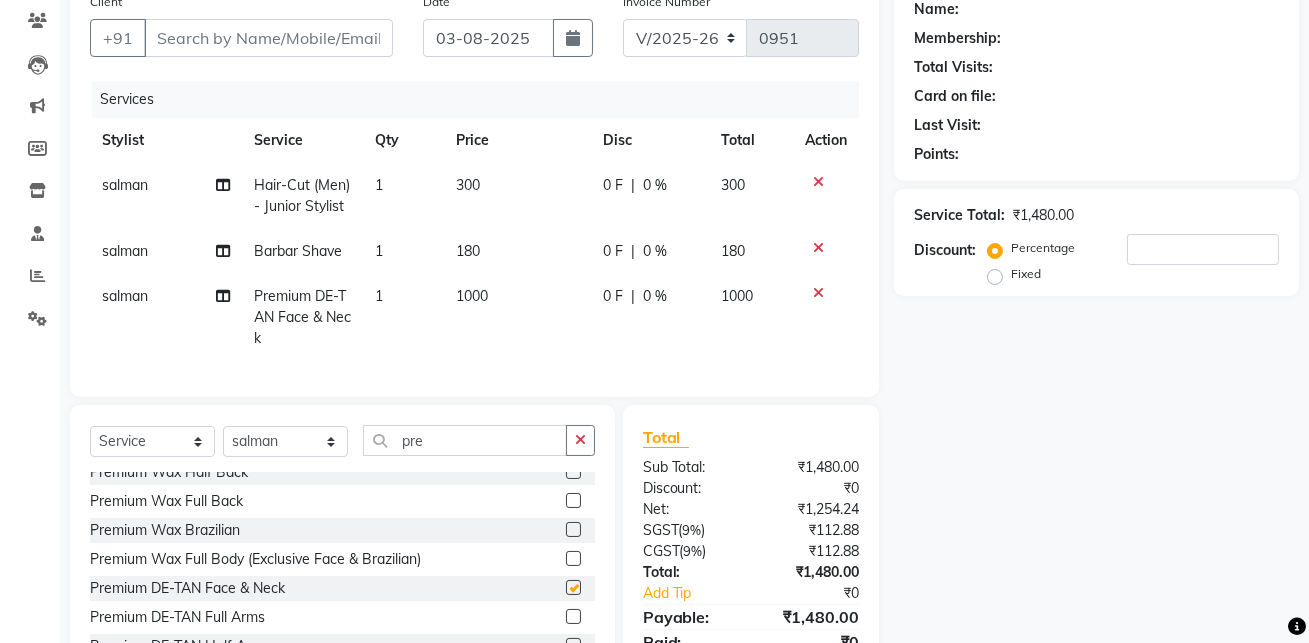 checkbox on "false" 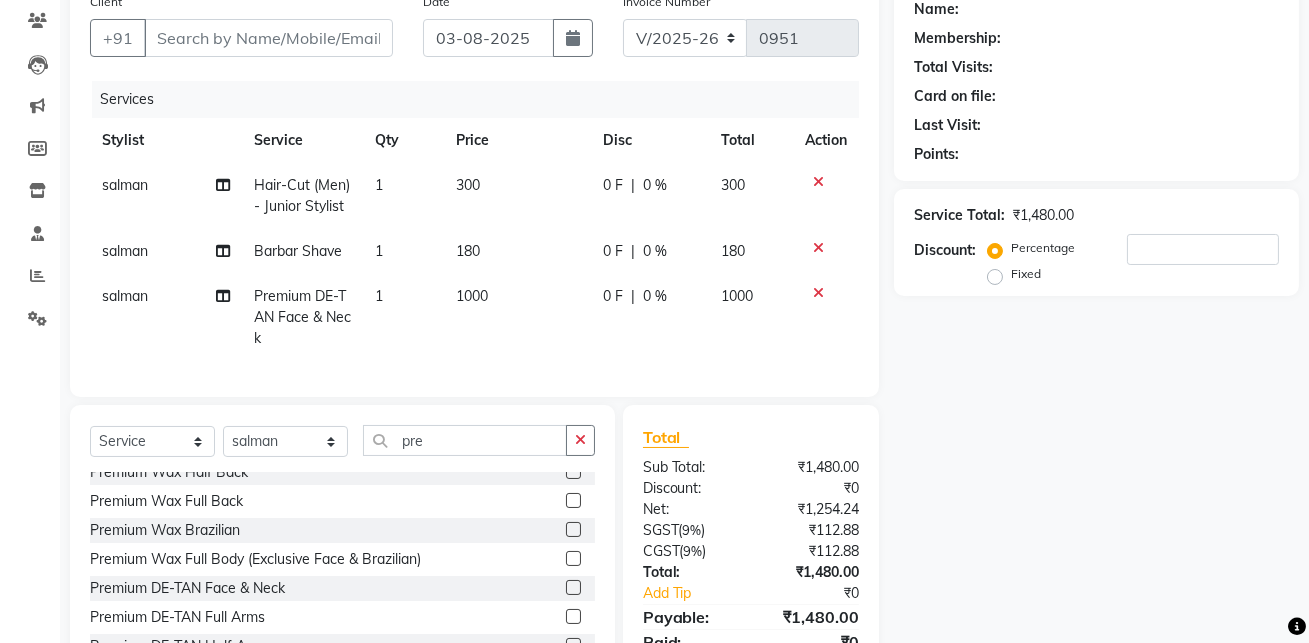 click on "|" 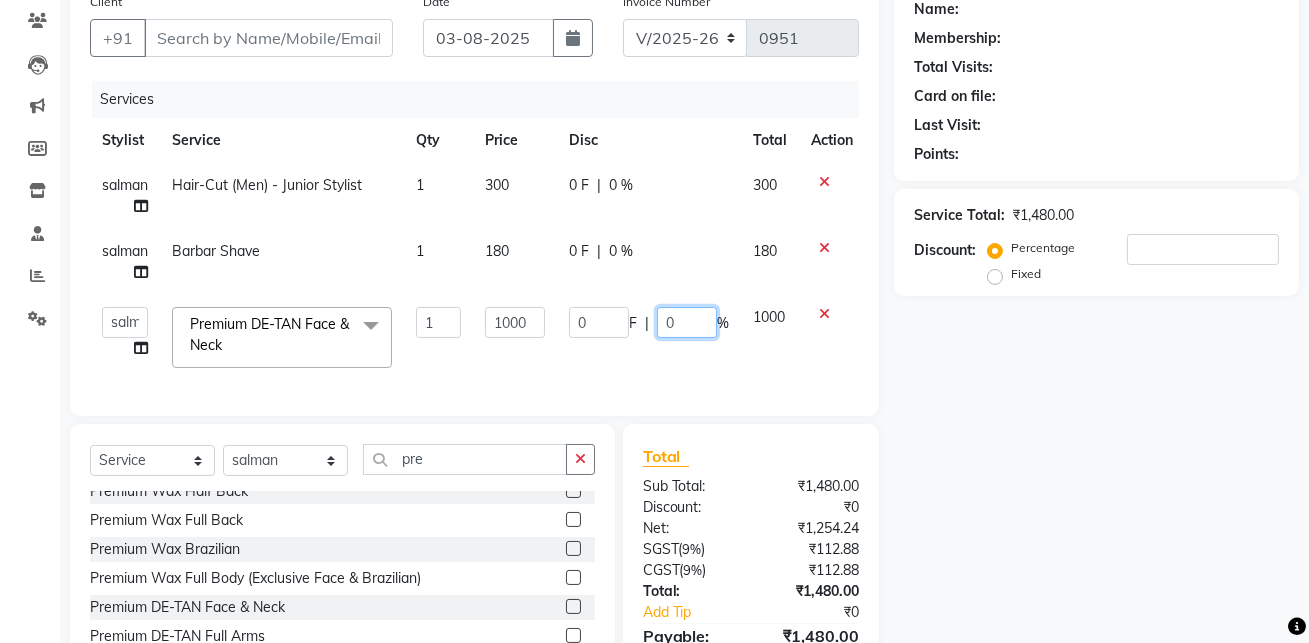 click on "0" 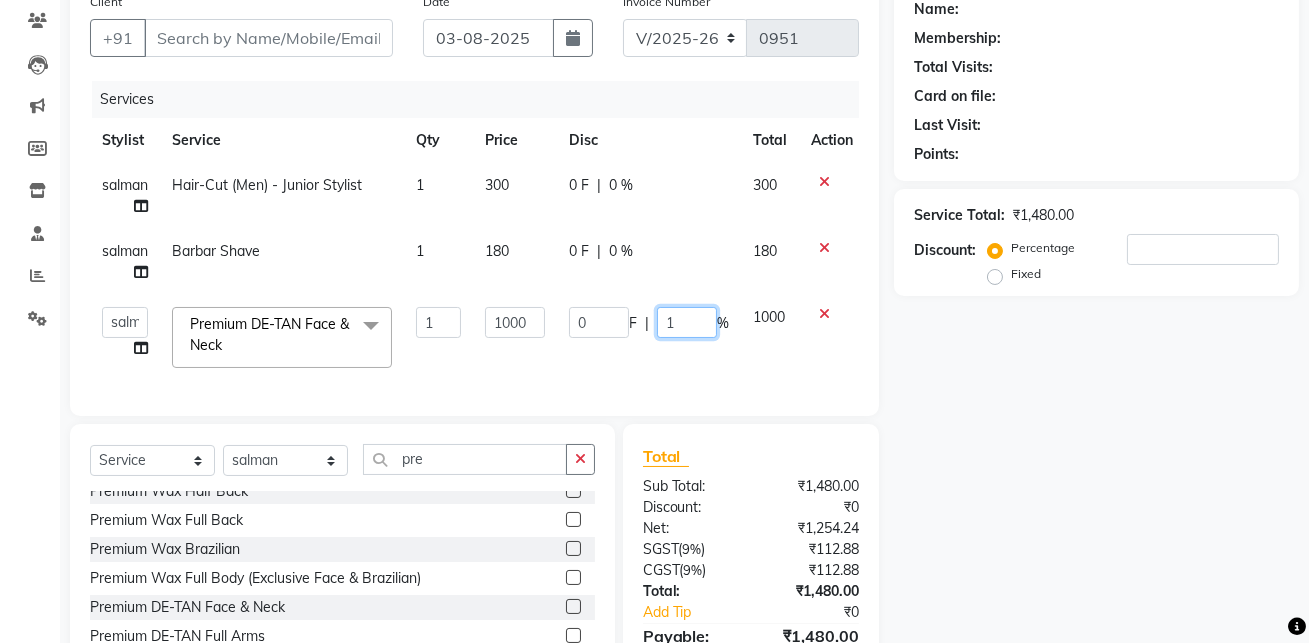 type on "10" 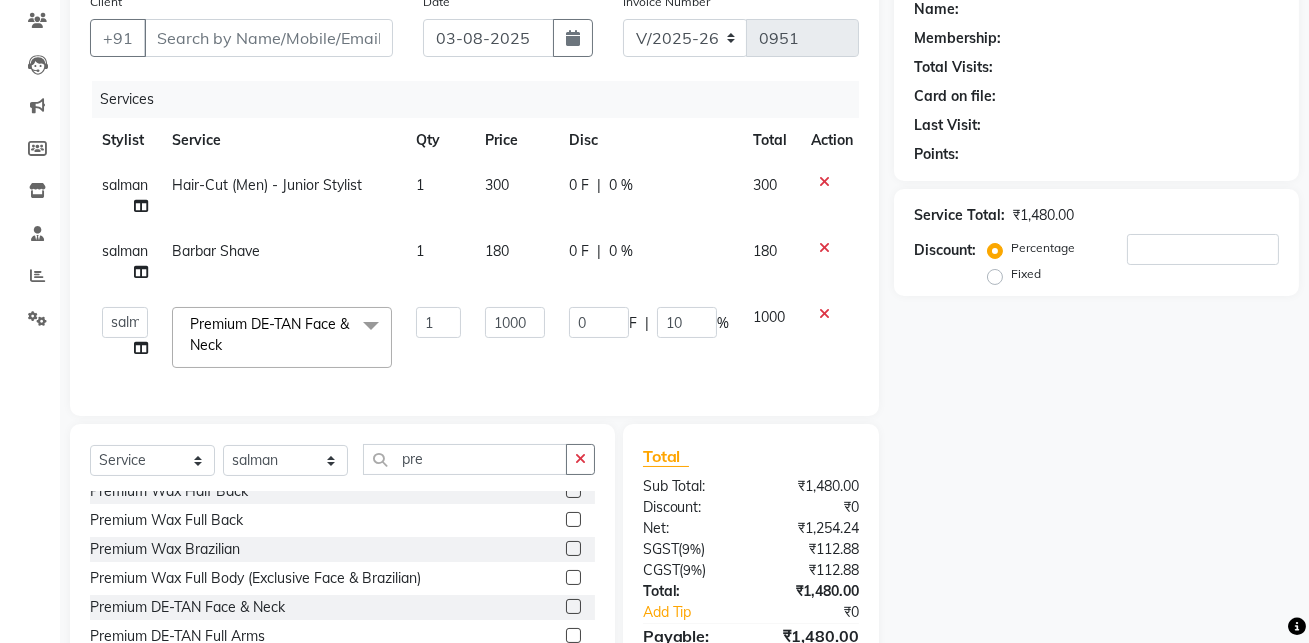 click on "Name: Membership: Total Visits: Card on file: Last Visit: Points: Service Total: ₹1,480.00 Discount: Percentage Fixed" 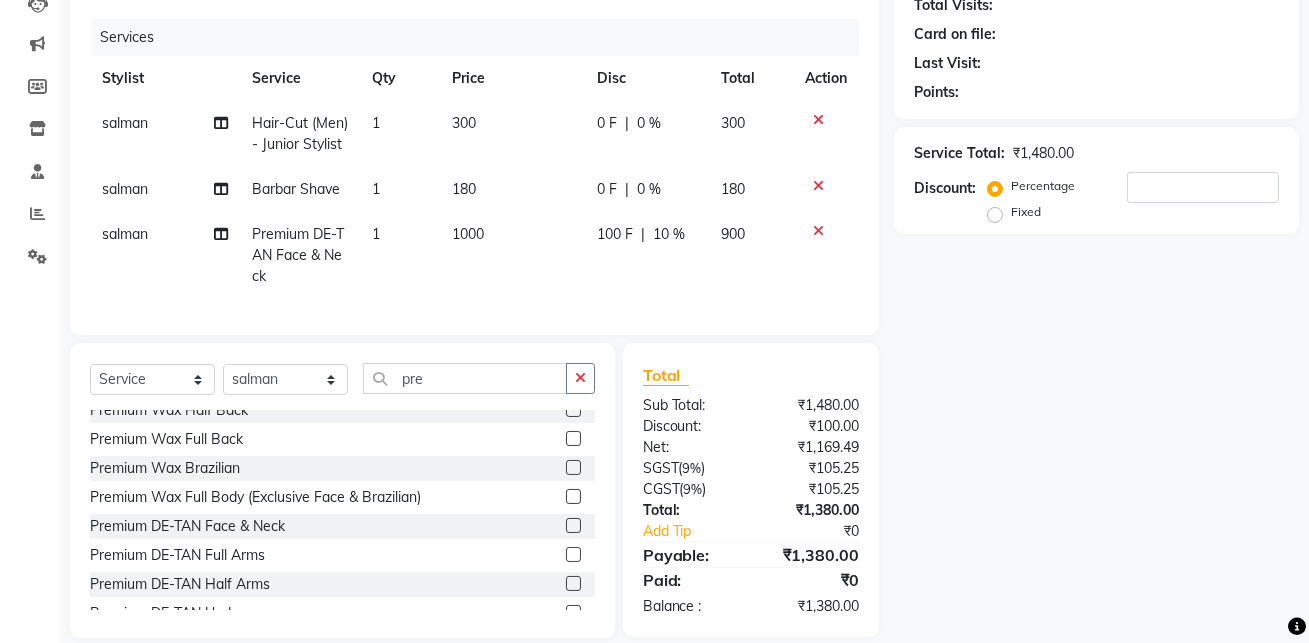 scroll, scrollTop: 137, scrollLeft: 0, axis: vertical 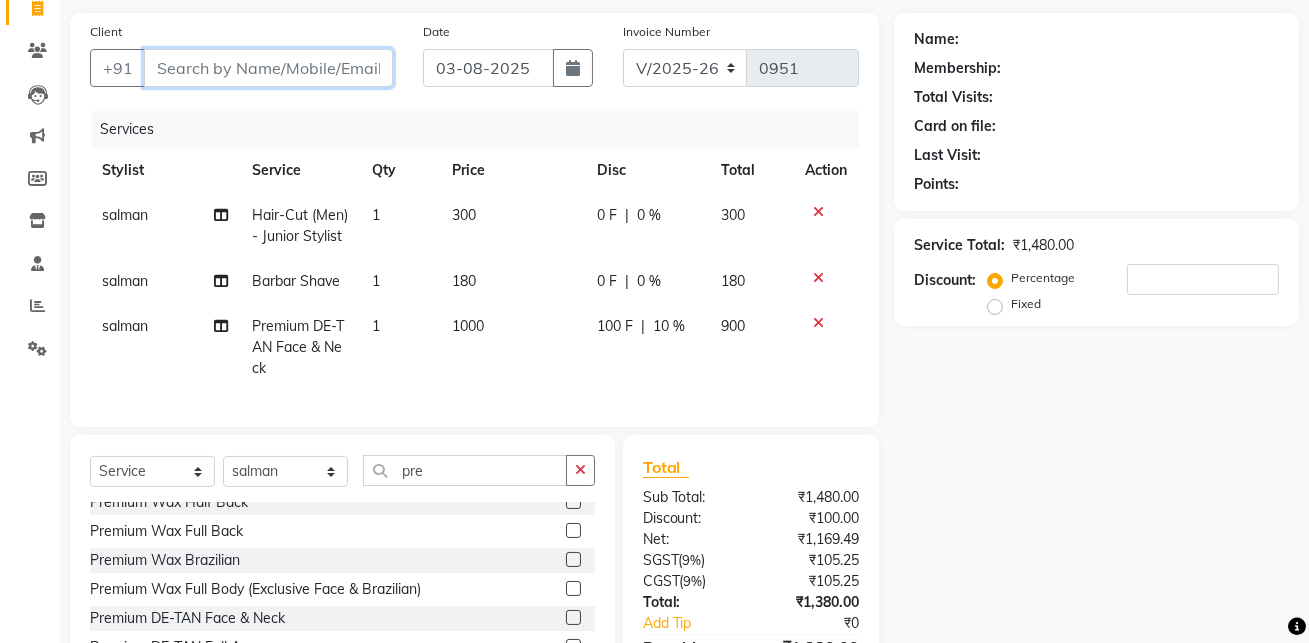 click on "Client" at bounding box center (268, 68) 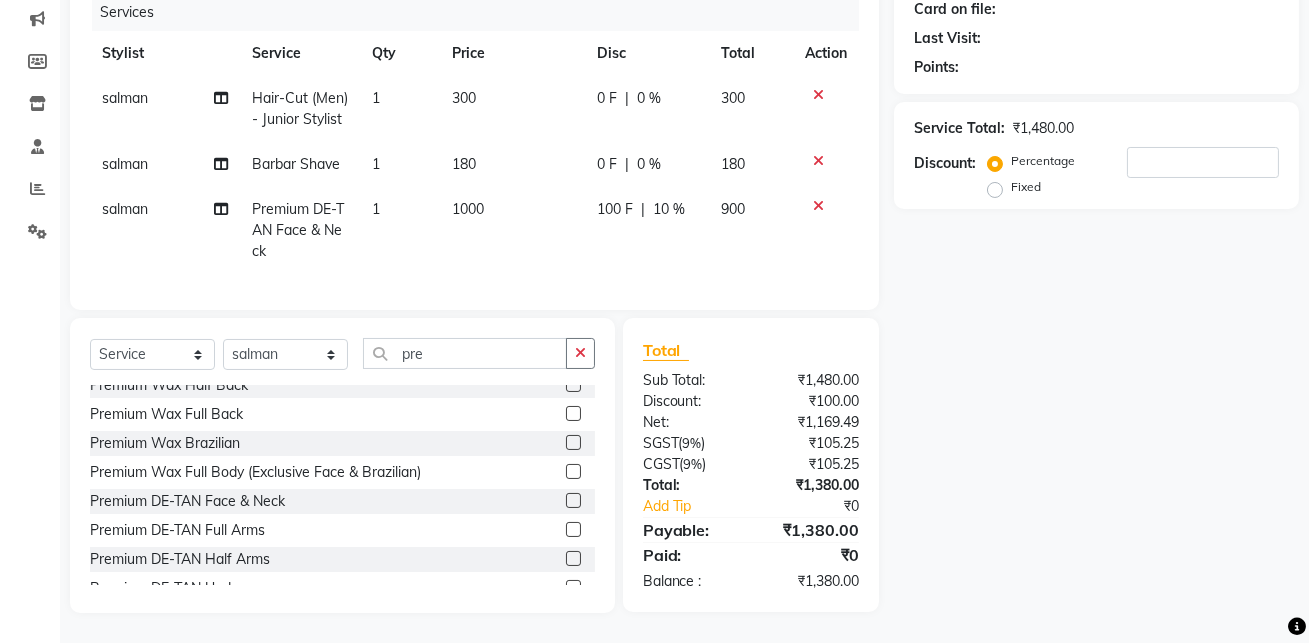 scroll, scrollTop: 35, scrollLeft: 0, axis: vertical 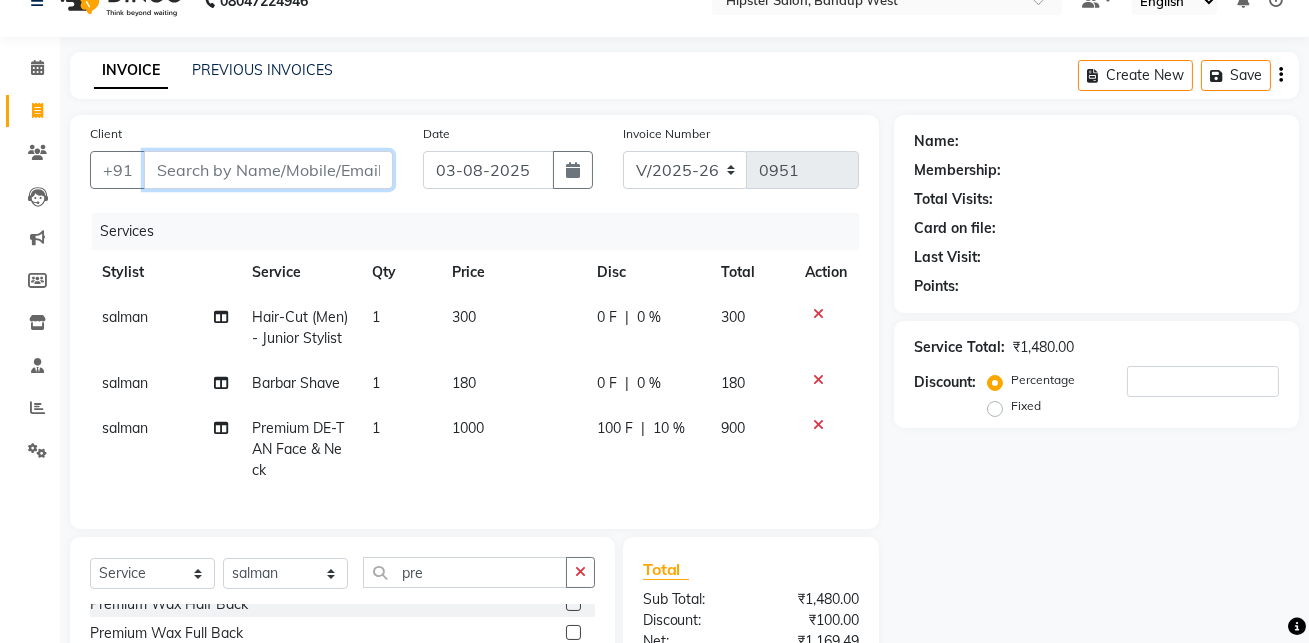 click on "Client" at bounding box center (268, 170) 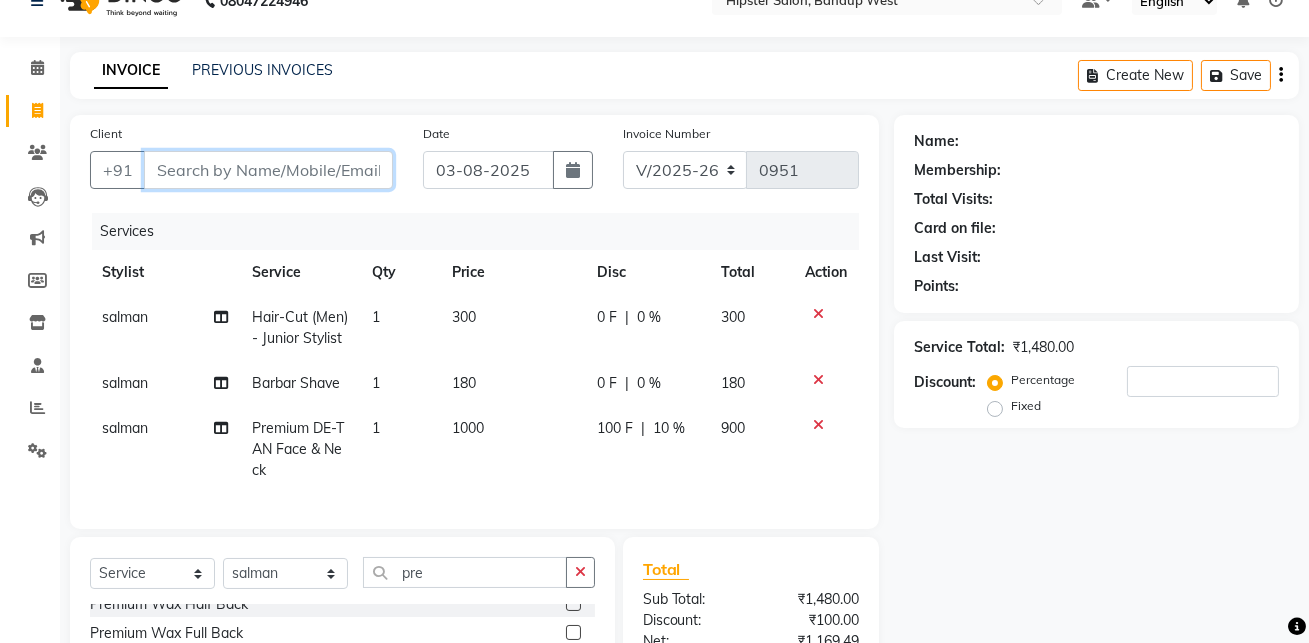 type on "9" 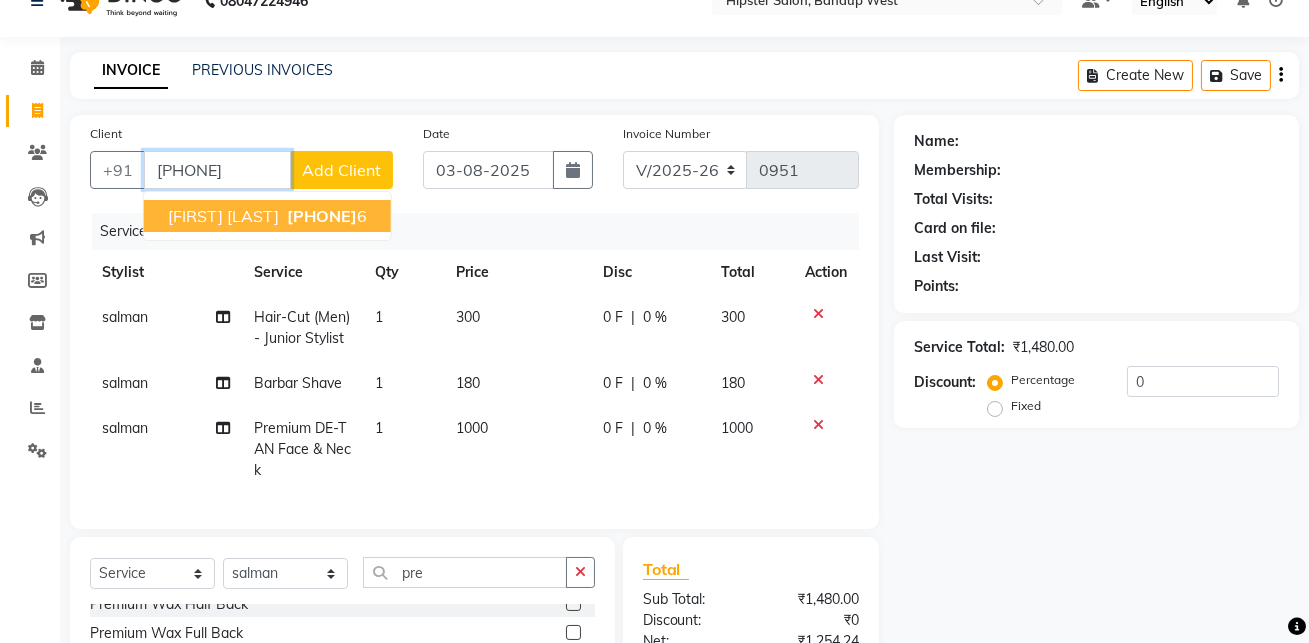 click on "[PHONE]" at bounding box center [322, 216] 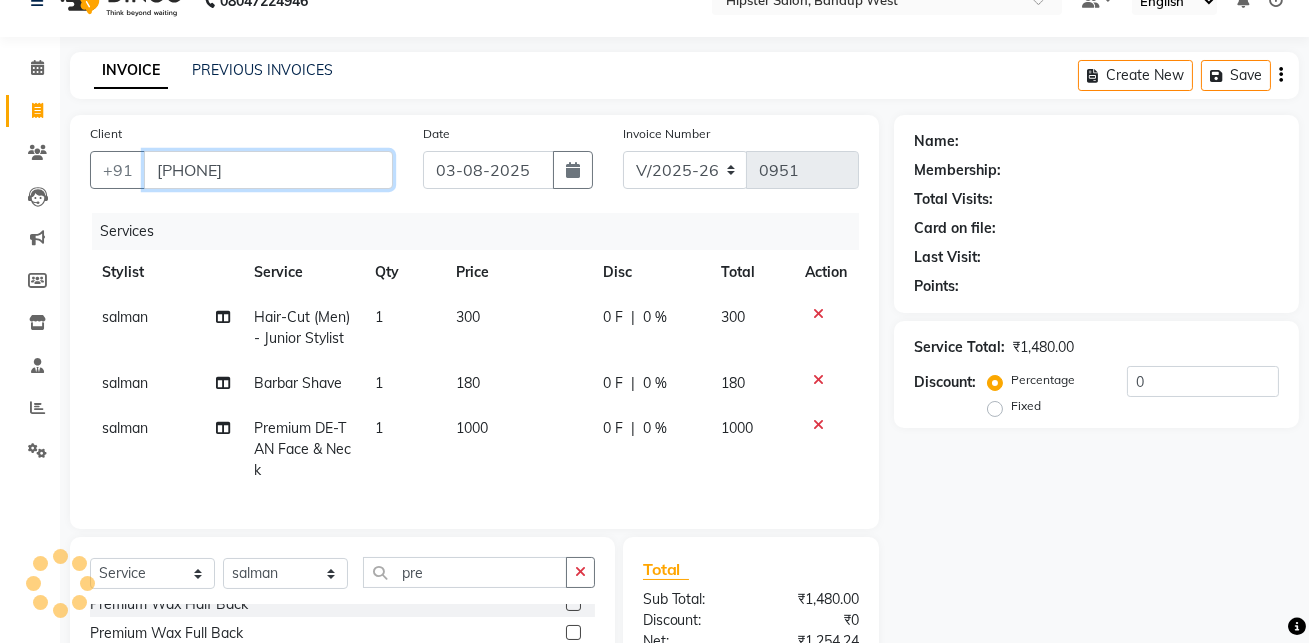 type on "[PHONE]" 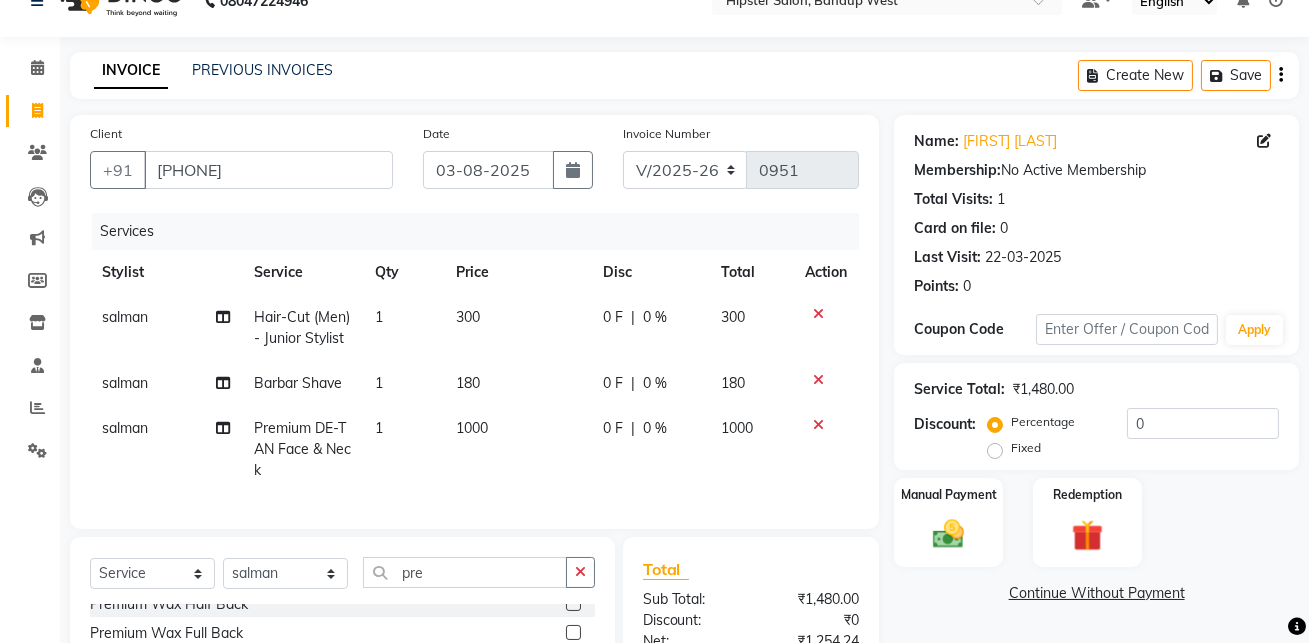 scroll, scrollTop: 254, scrollLeft: 0, axis: vertical 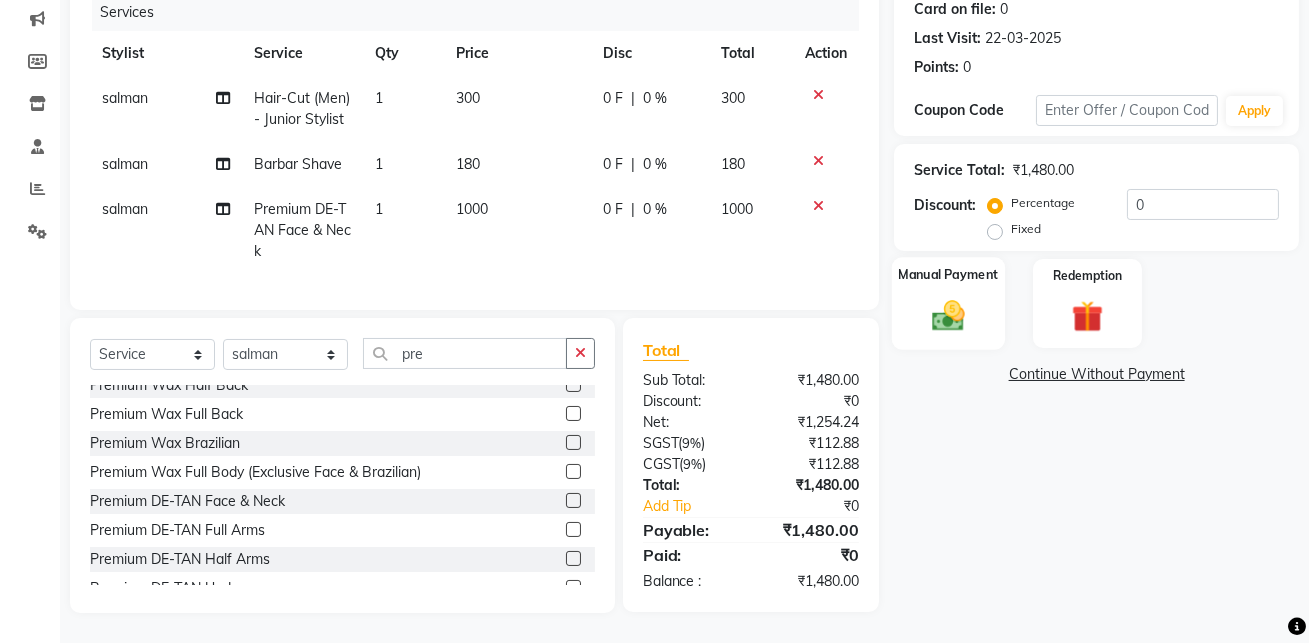 click 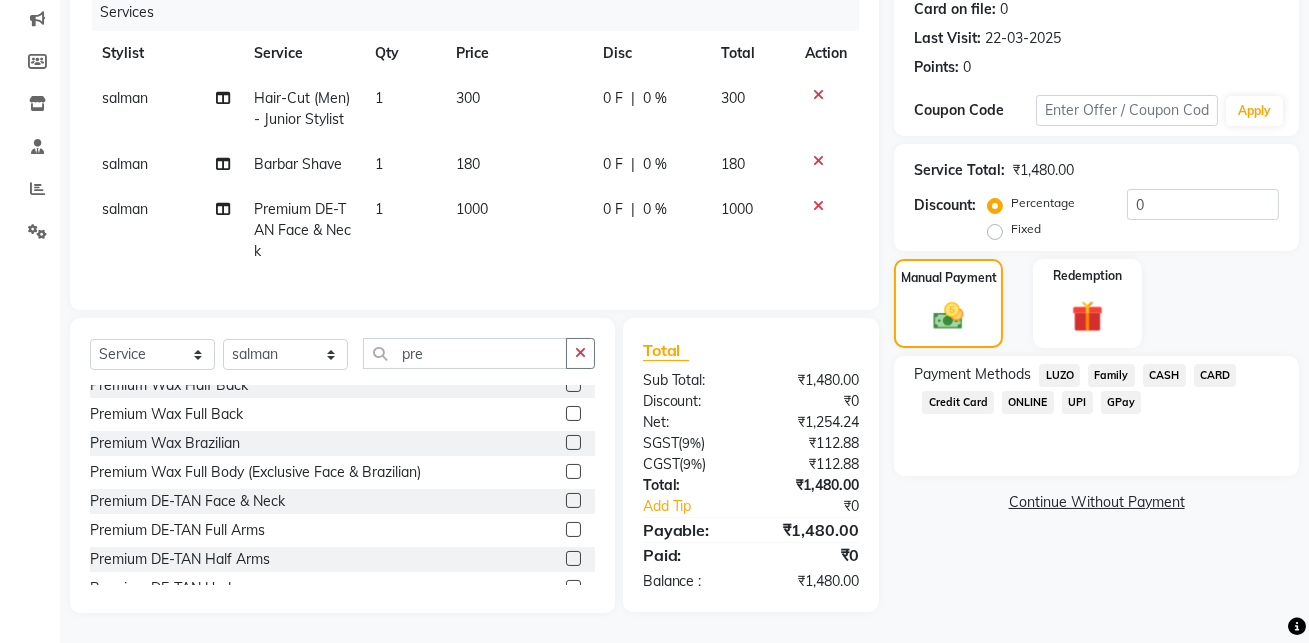 click on "0 %" 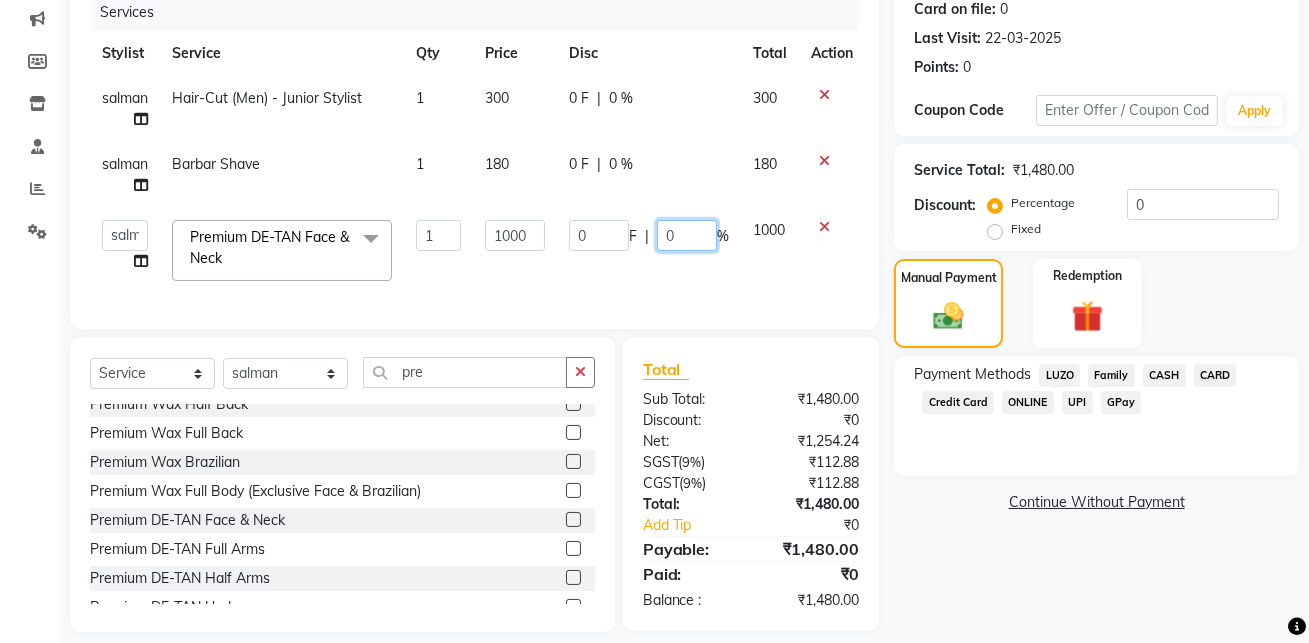 click on "0" 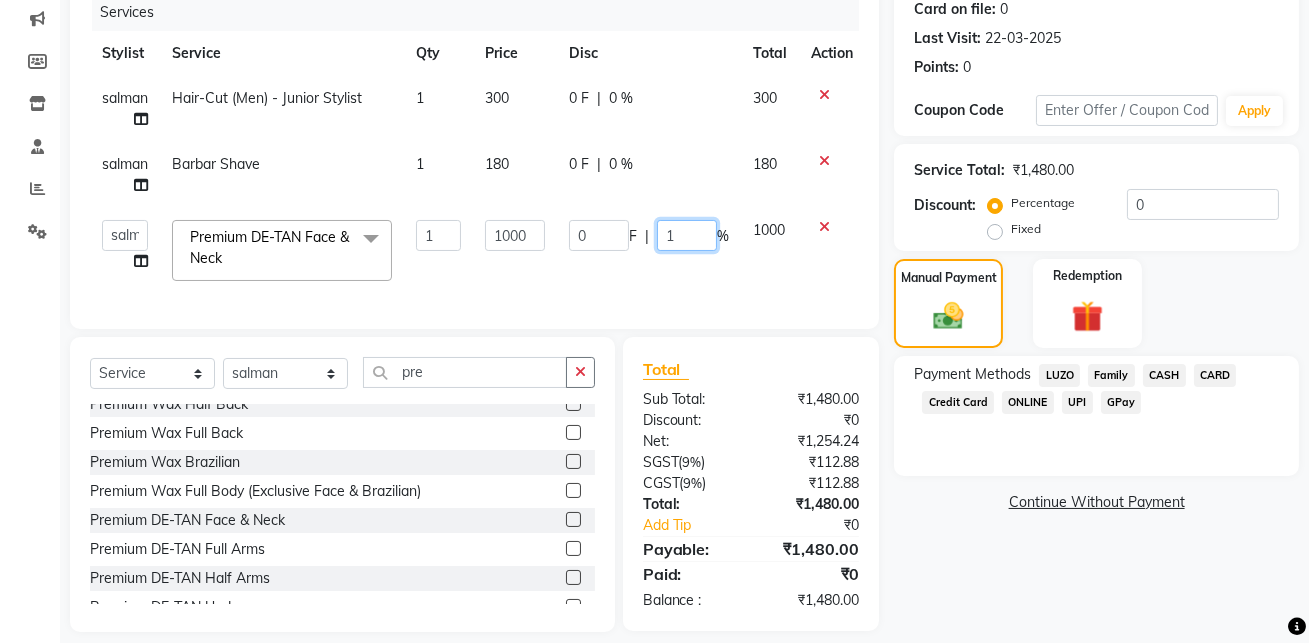 type on "10" 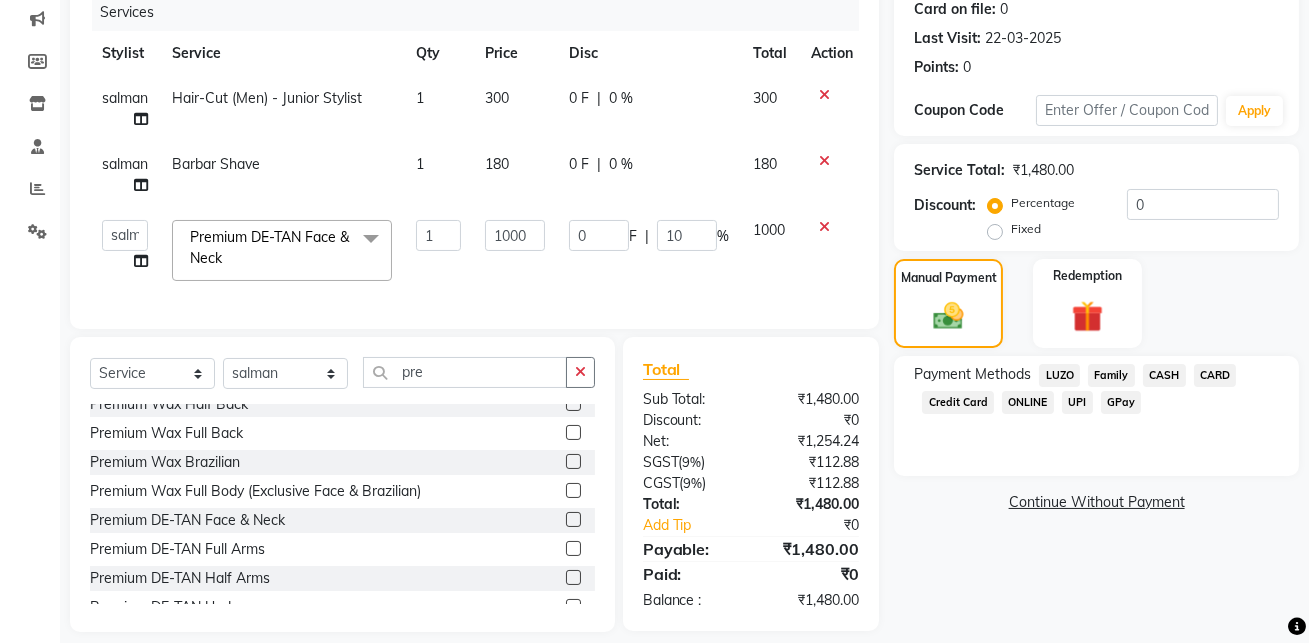 click on "Name: [FIRST] [LAST] Membership: No Active Membership Total Visits: 1 Card on file: 0 Last Visit: 22-03-2025 Points: 0 Coupon Code Apply Service Total: ₹1,480.00 Discount: Percentage Fixed 0 Manual Payment Redemption Payment Methods LUZO Family CASH CARD Credit Card ONLINE UPI GPay Continue Without Payment" 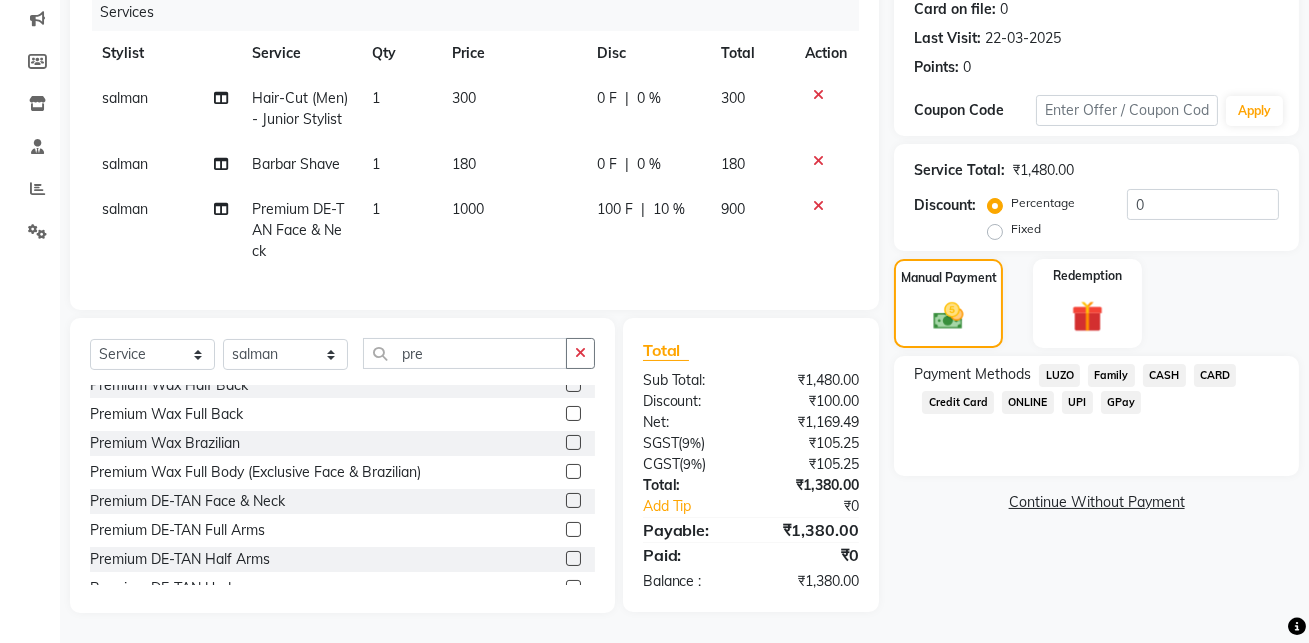click on "GPay" 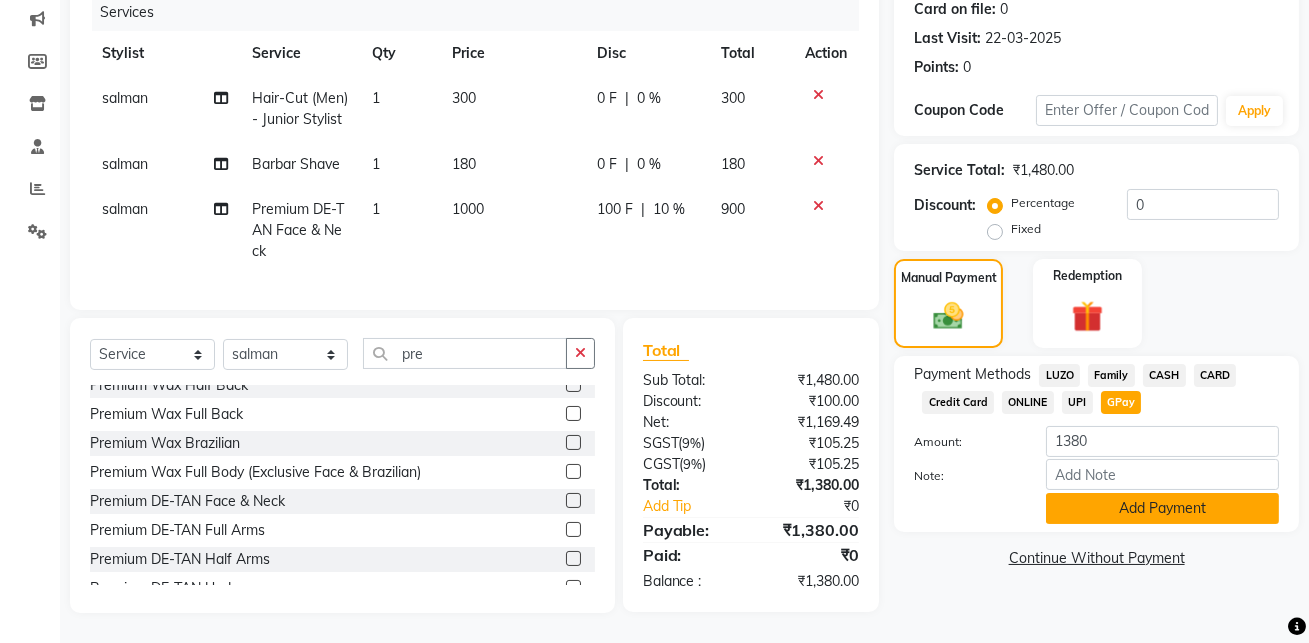 click on "Add Payment" 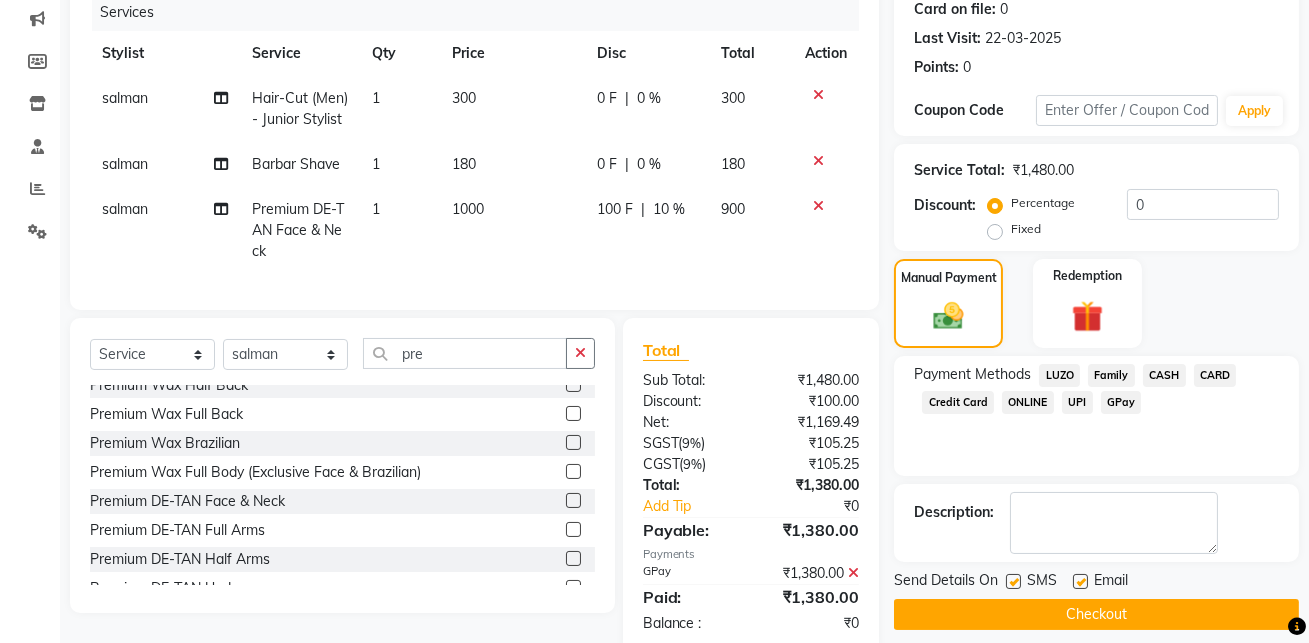 scroll, scrollTop: 317, scrollLeft: 0, axis: vertical 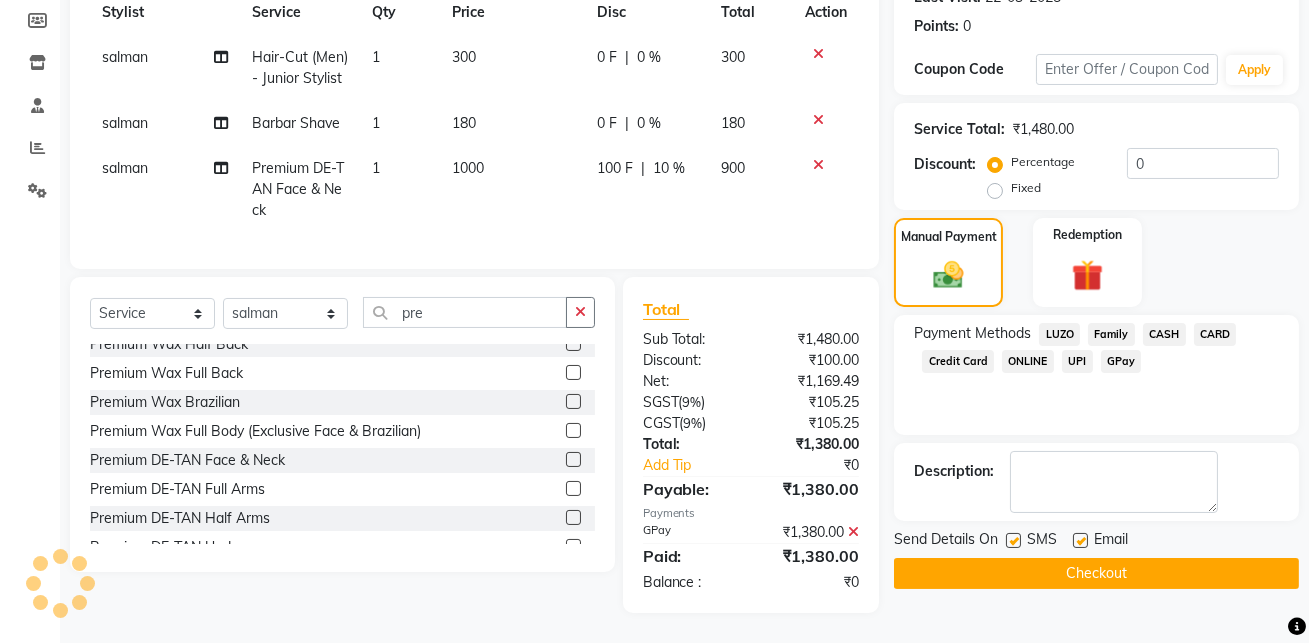 click on "Checkout" 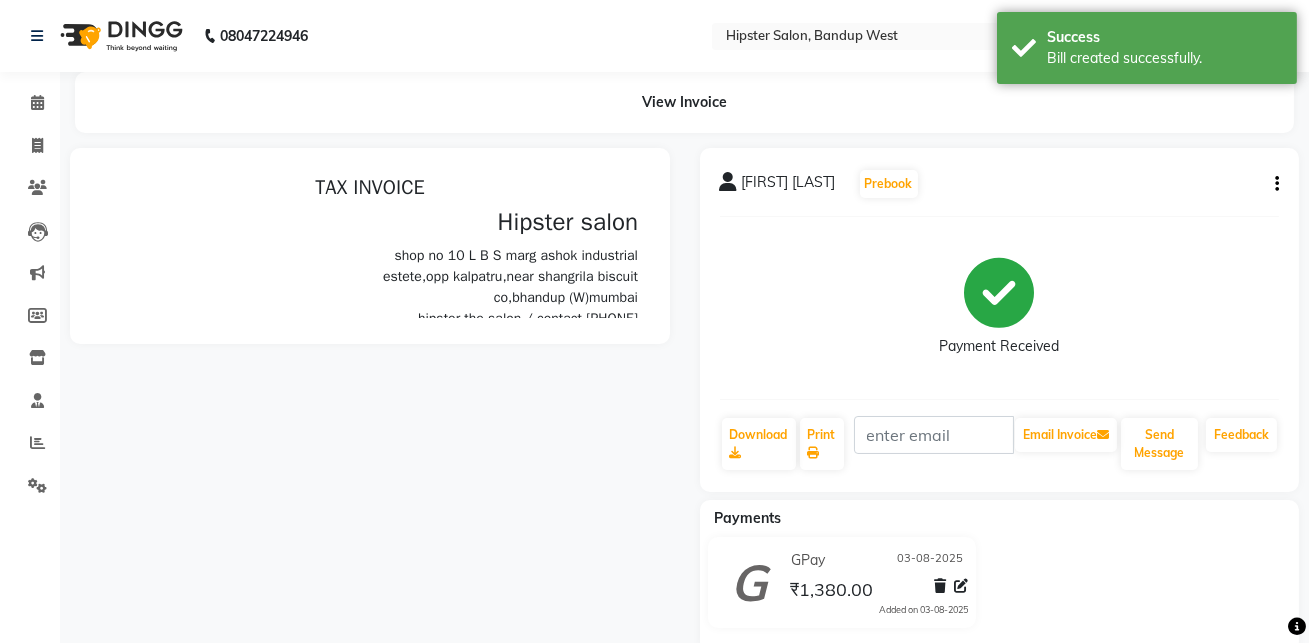scroll, scrollTop: 0, scrollLeft: 0, axis: both 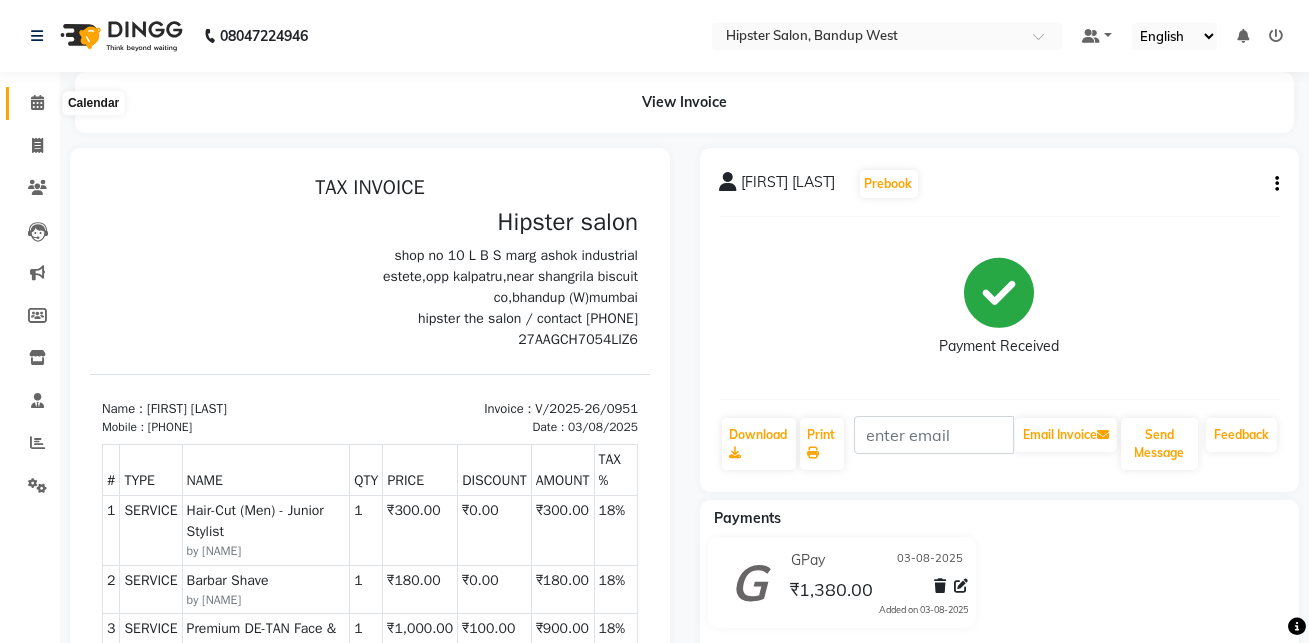 click 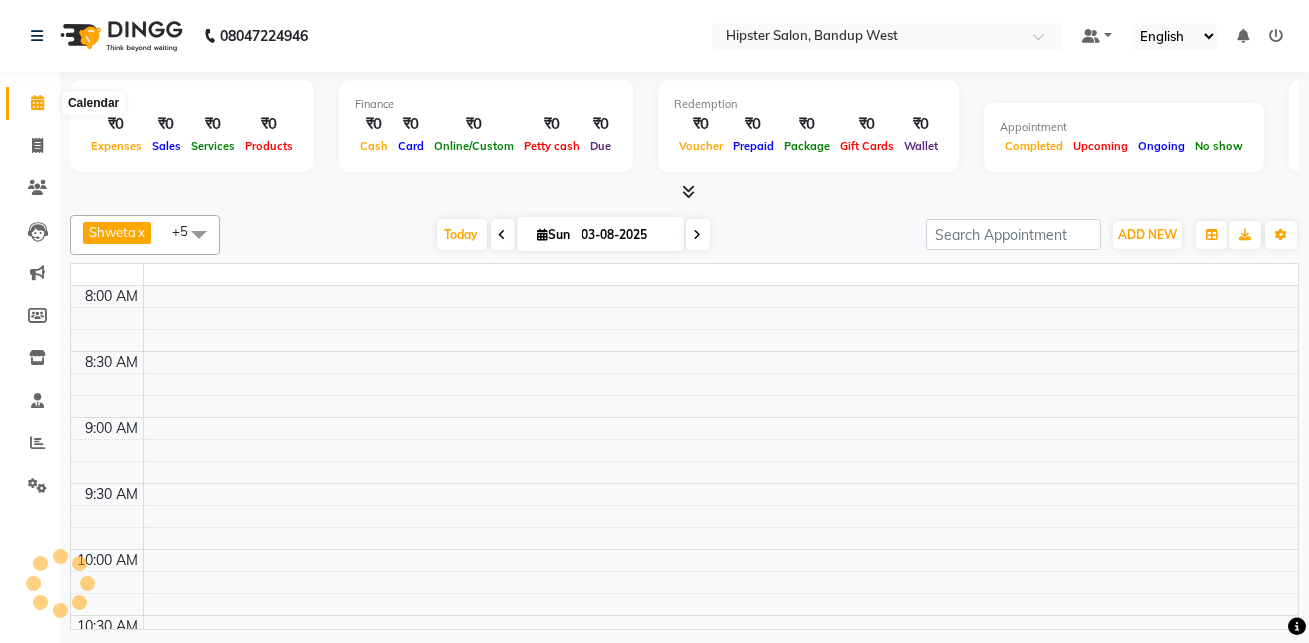 click 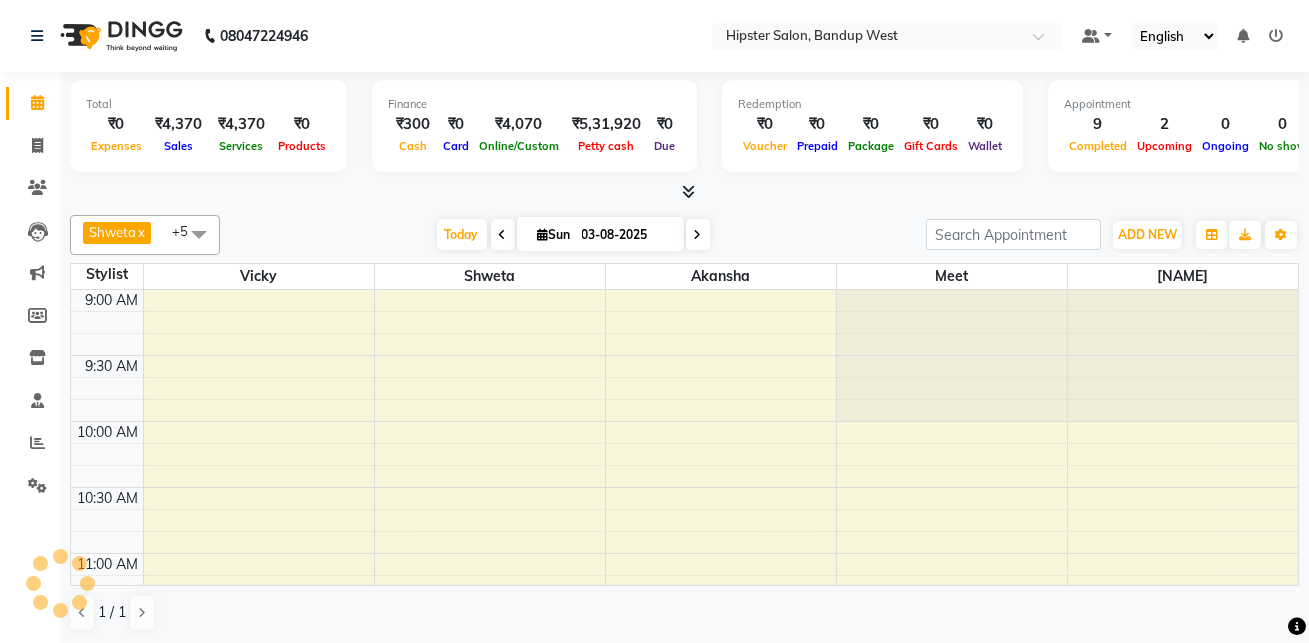 scroll, scrollTop: 0, scrollLeft: 0, axis: both 